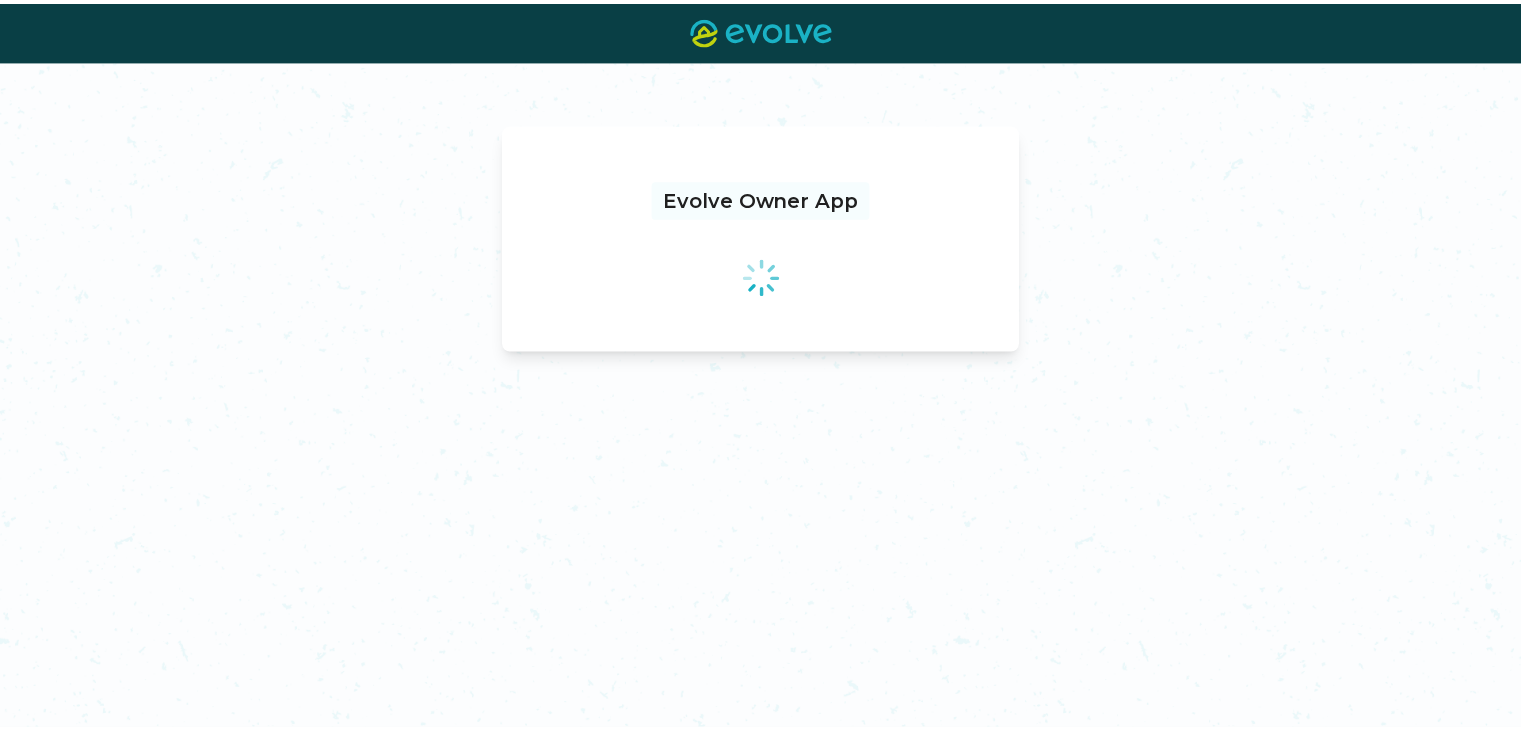 scroll, scrollTop: 0, scrollLeft: 0, axis: both 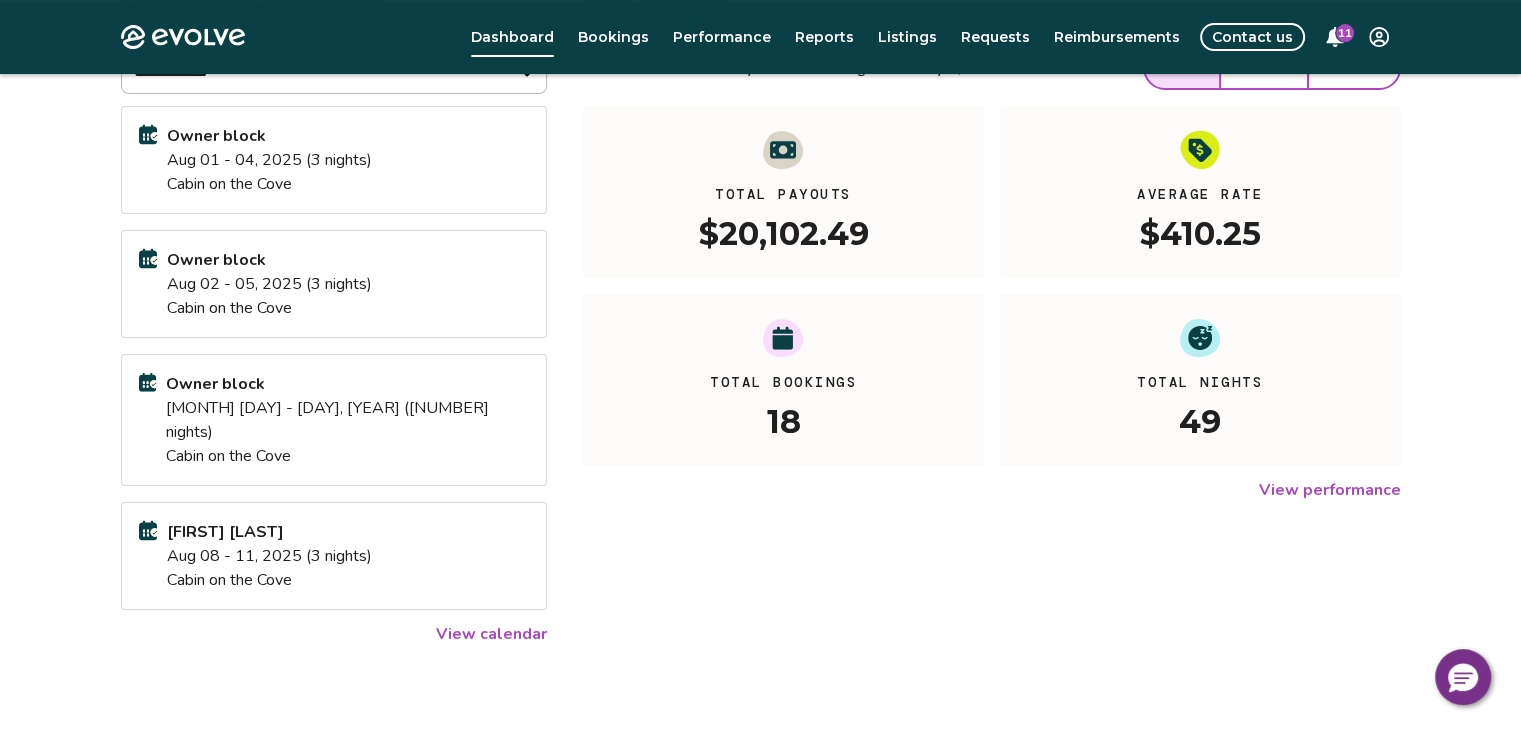 click on "View calendar" at bounding box center [491, 634] 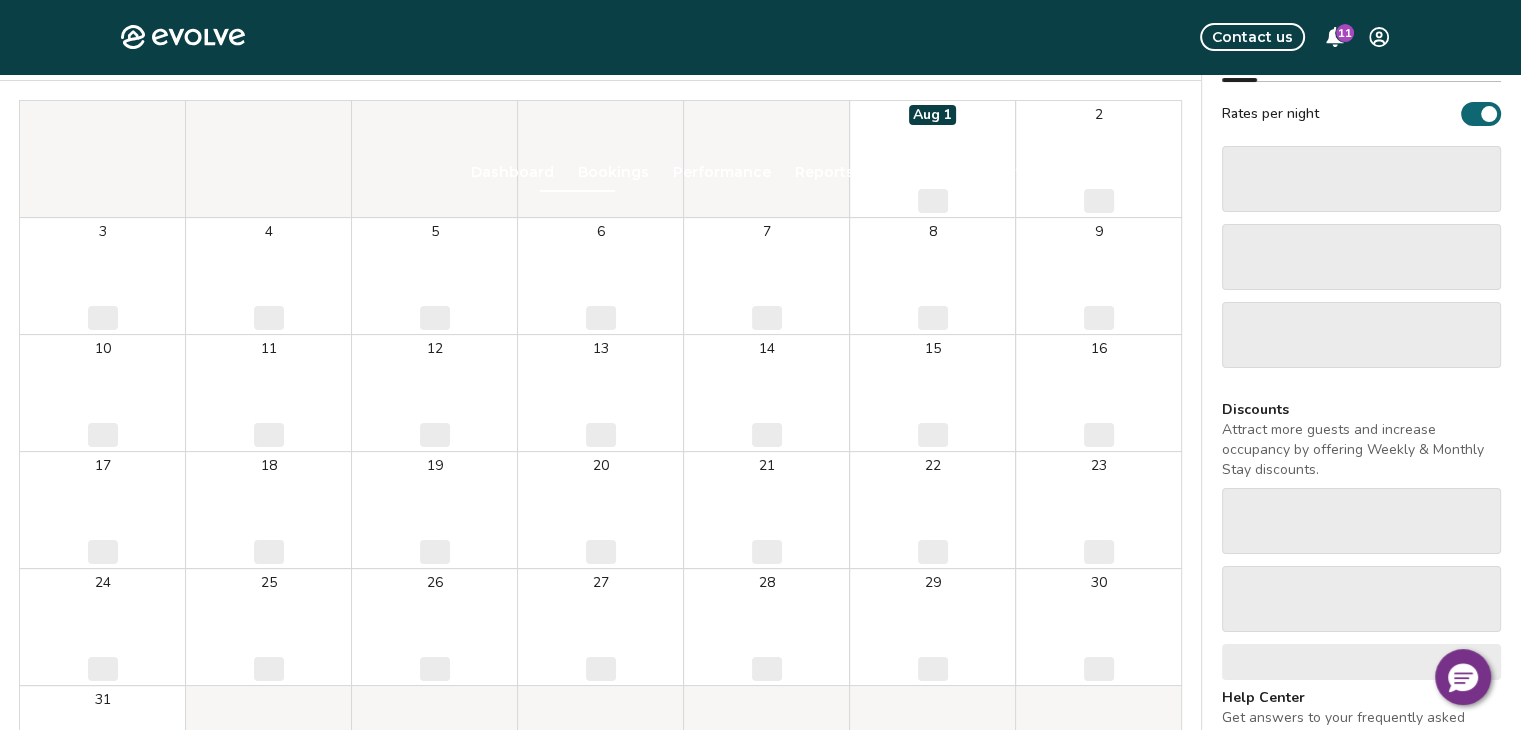 scroll, scrollTop: 0, scrollLeft: 0, axis: both 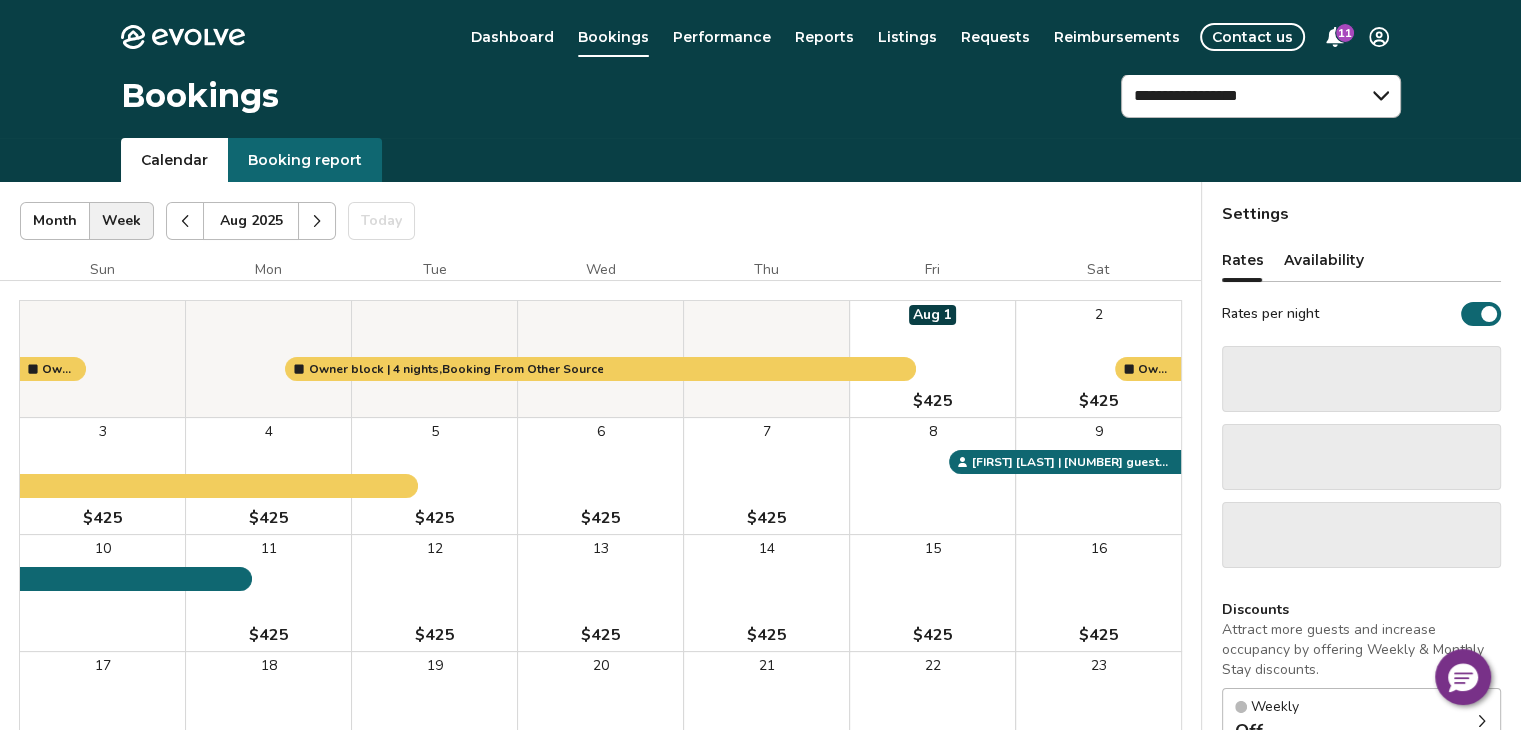 click 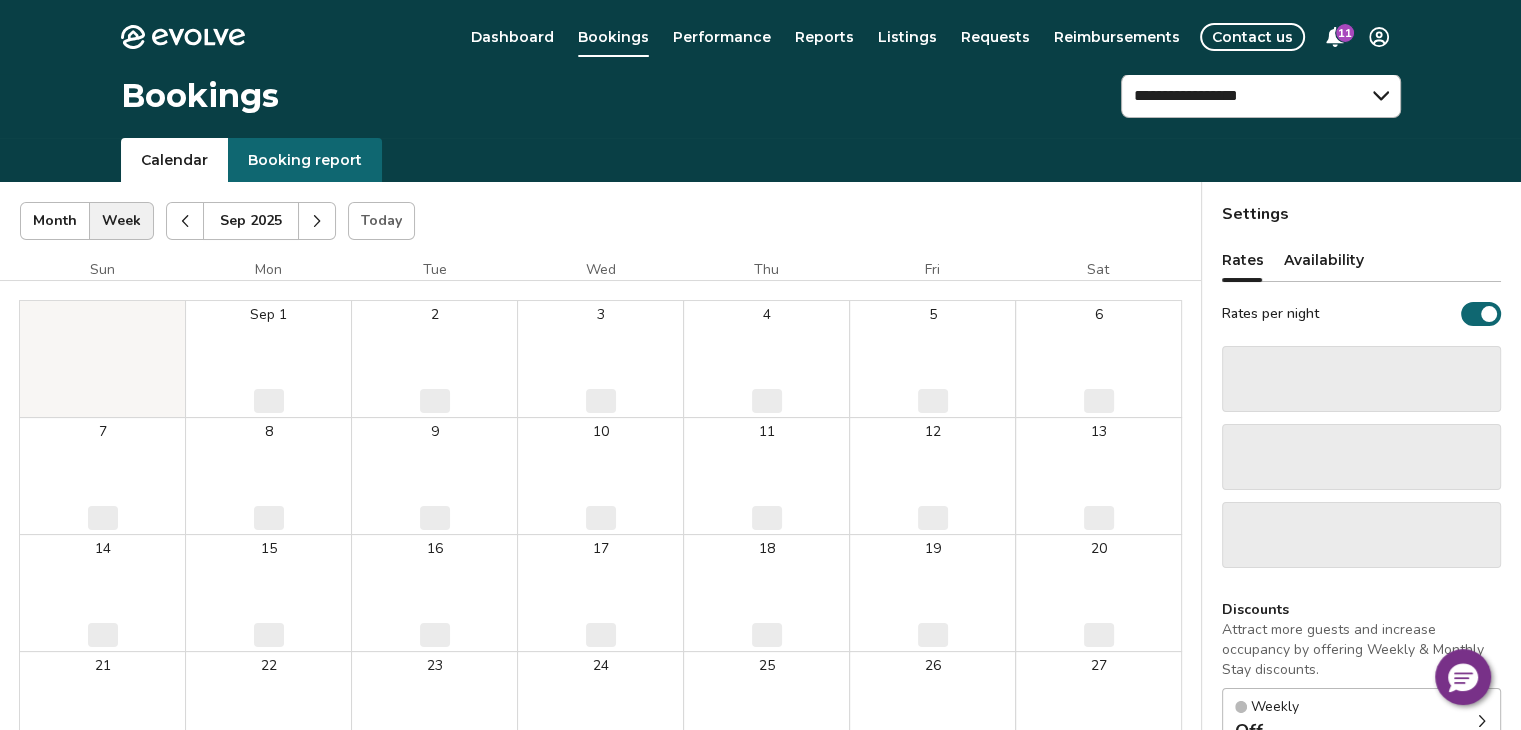 click 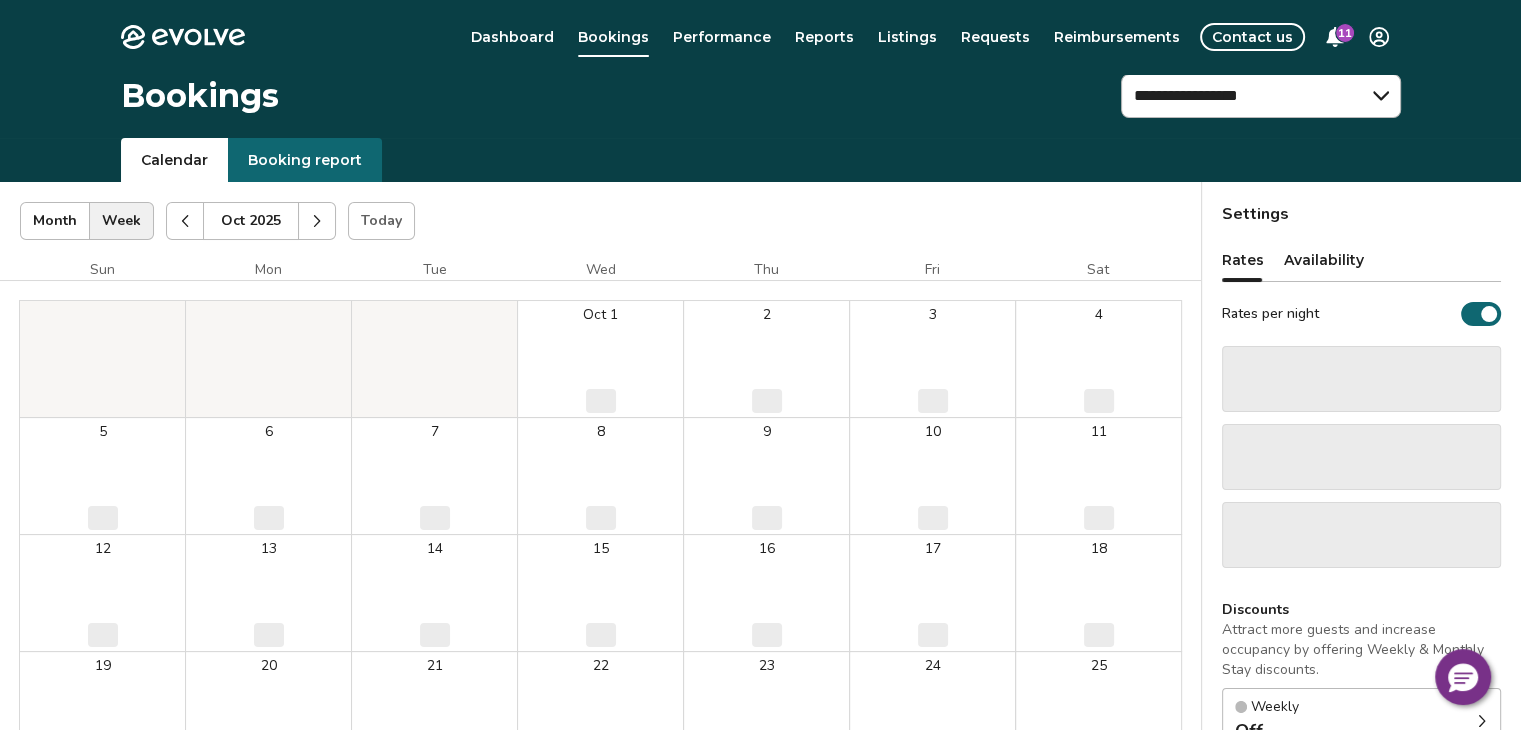 click 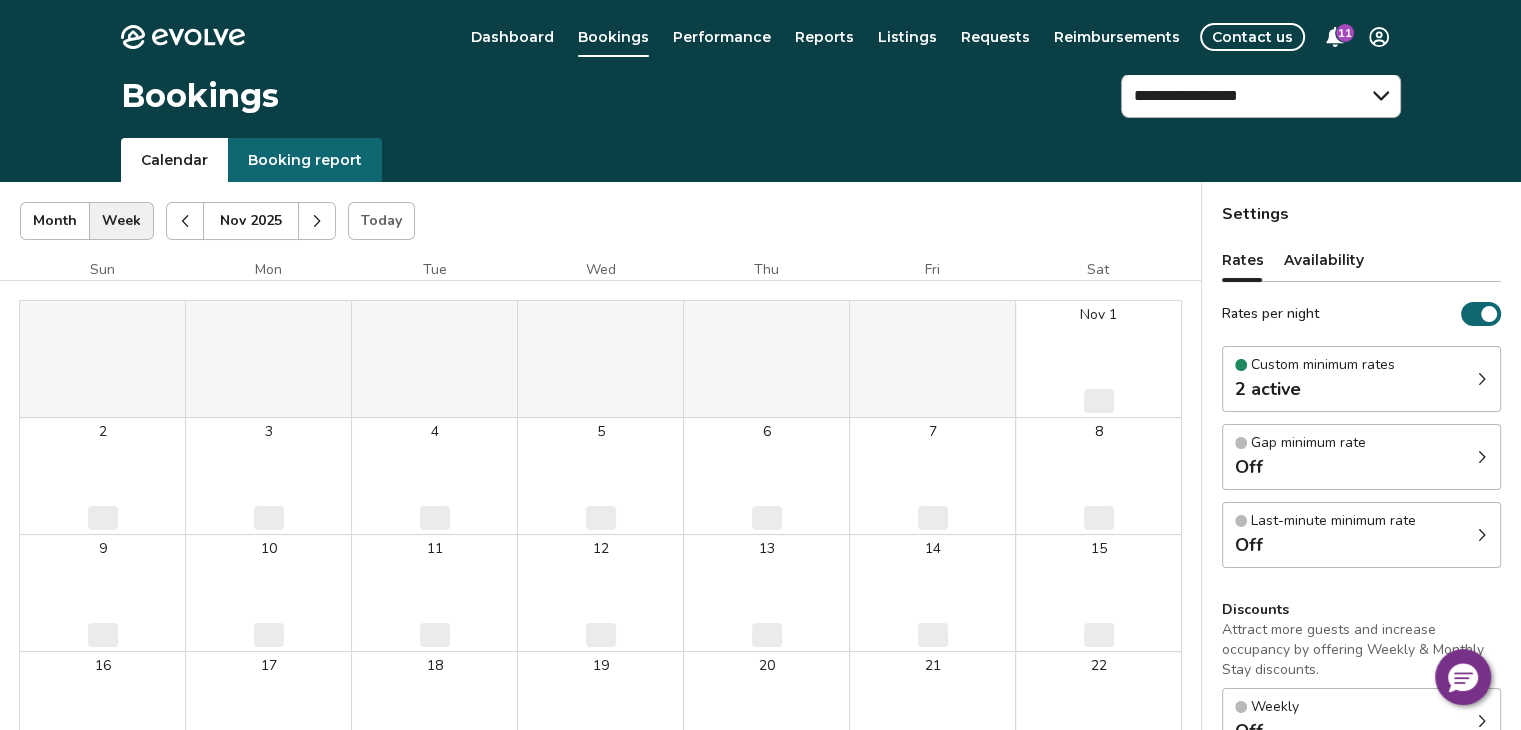 click 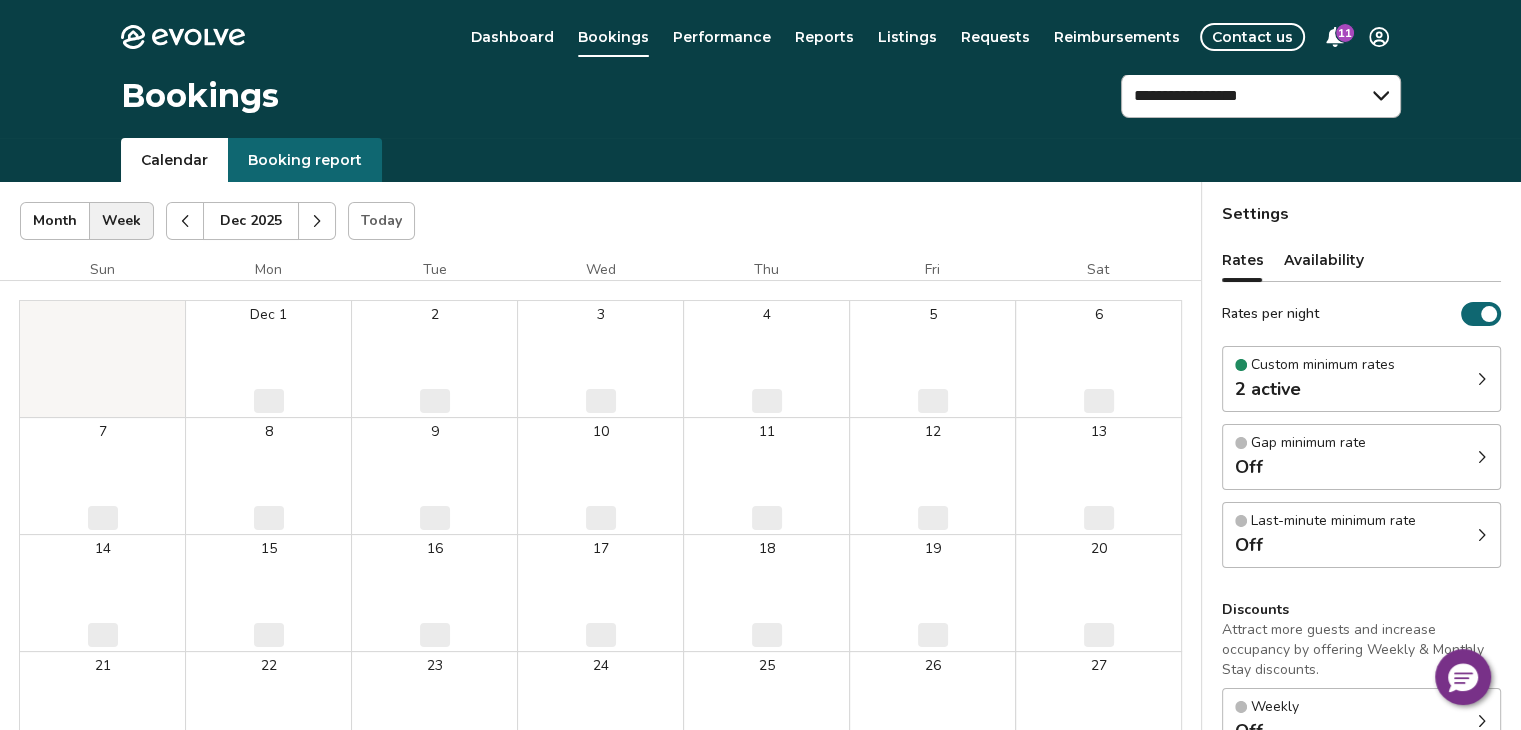 click 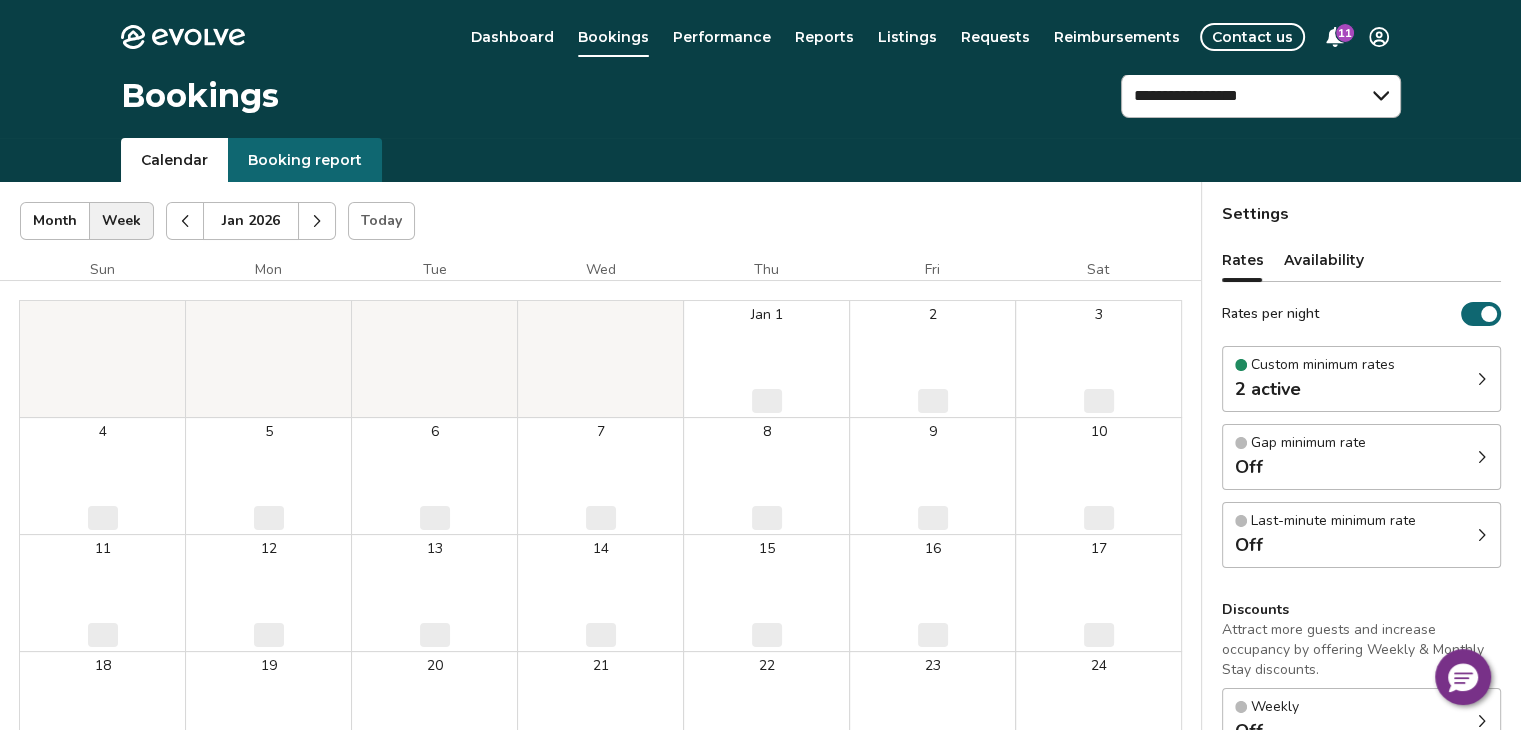 click 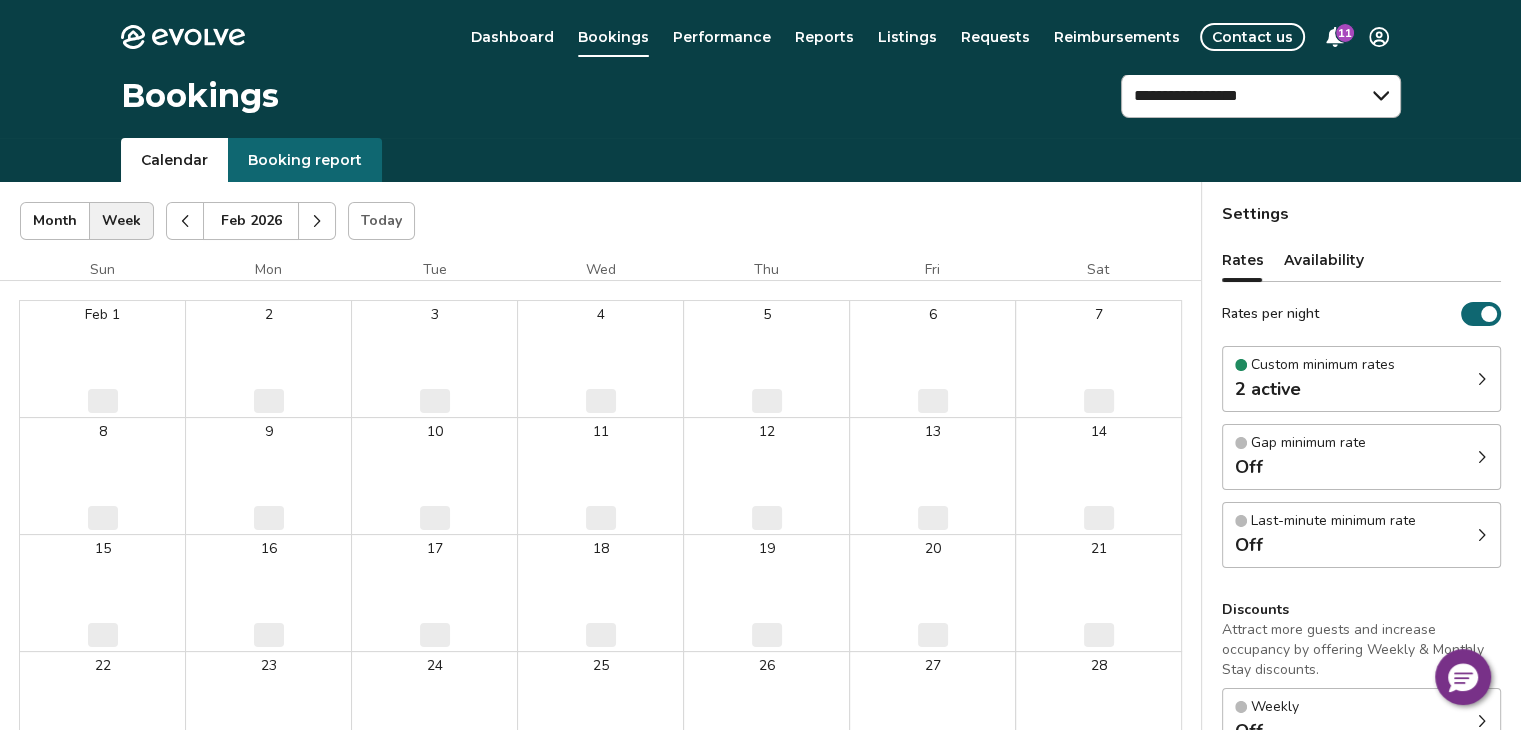 click 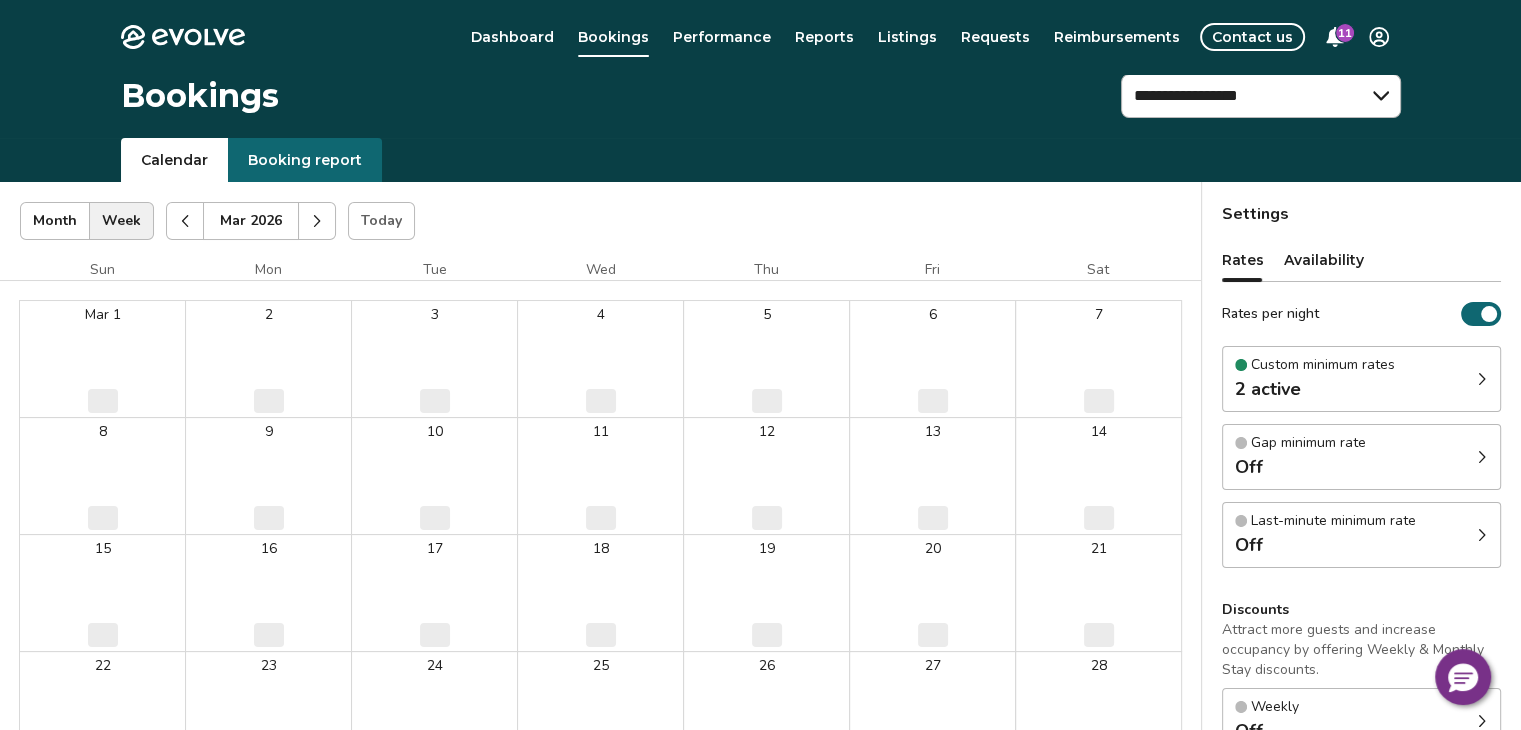 click 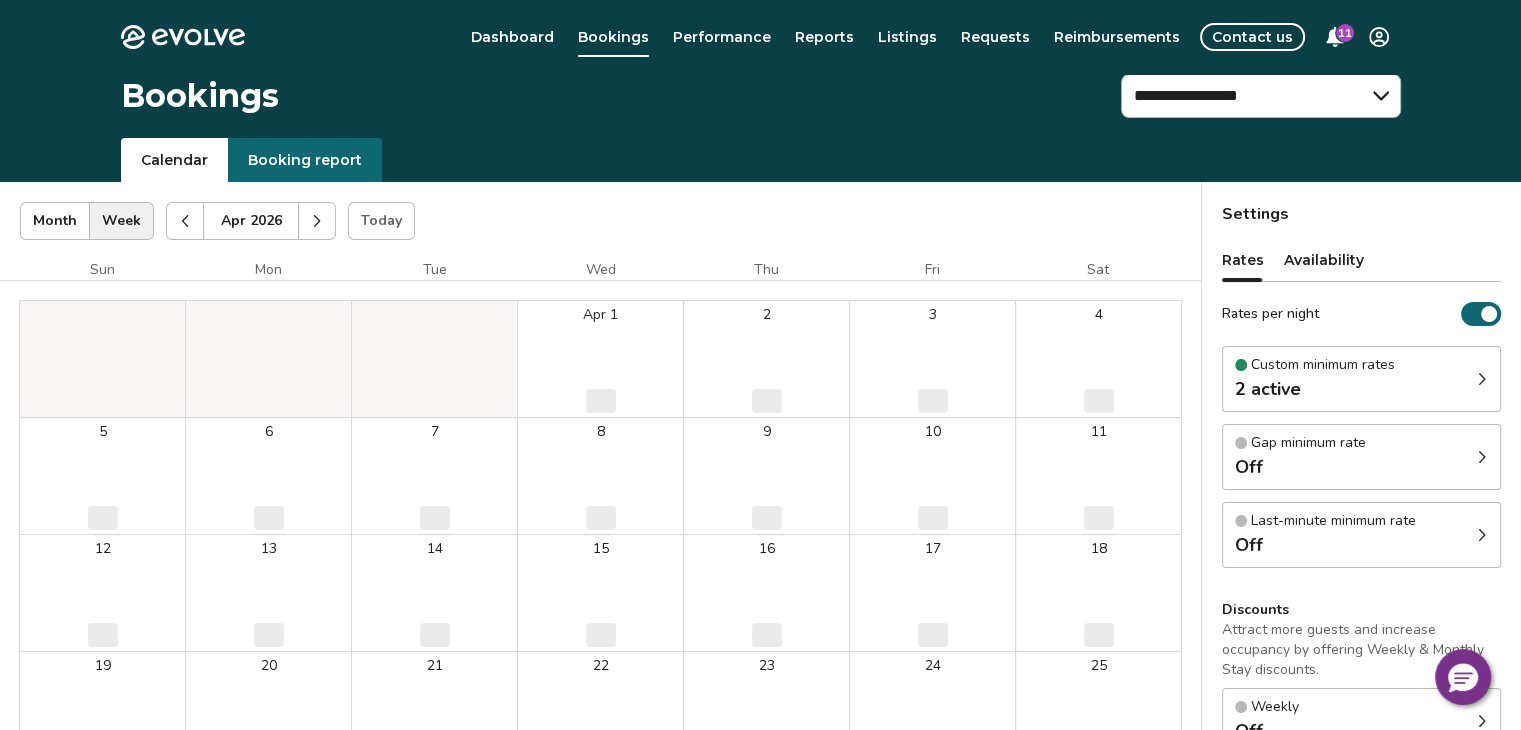 click 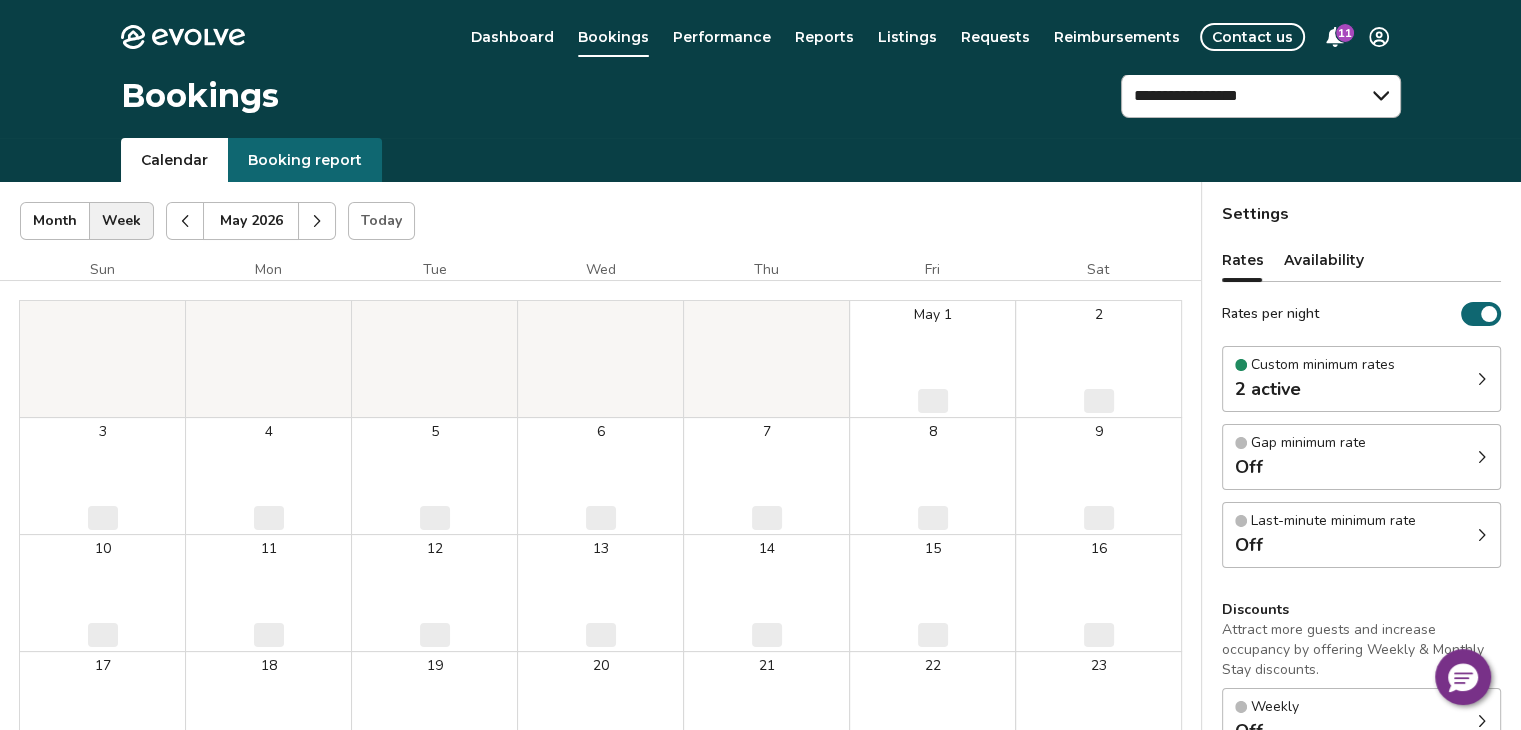 click 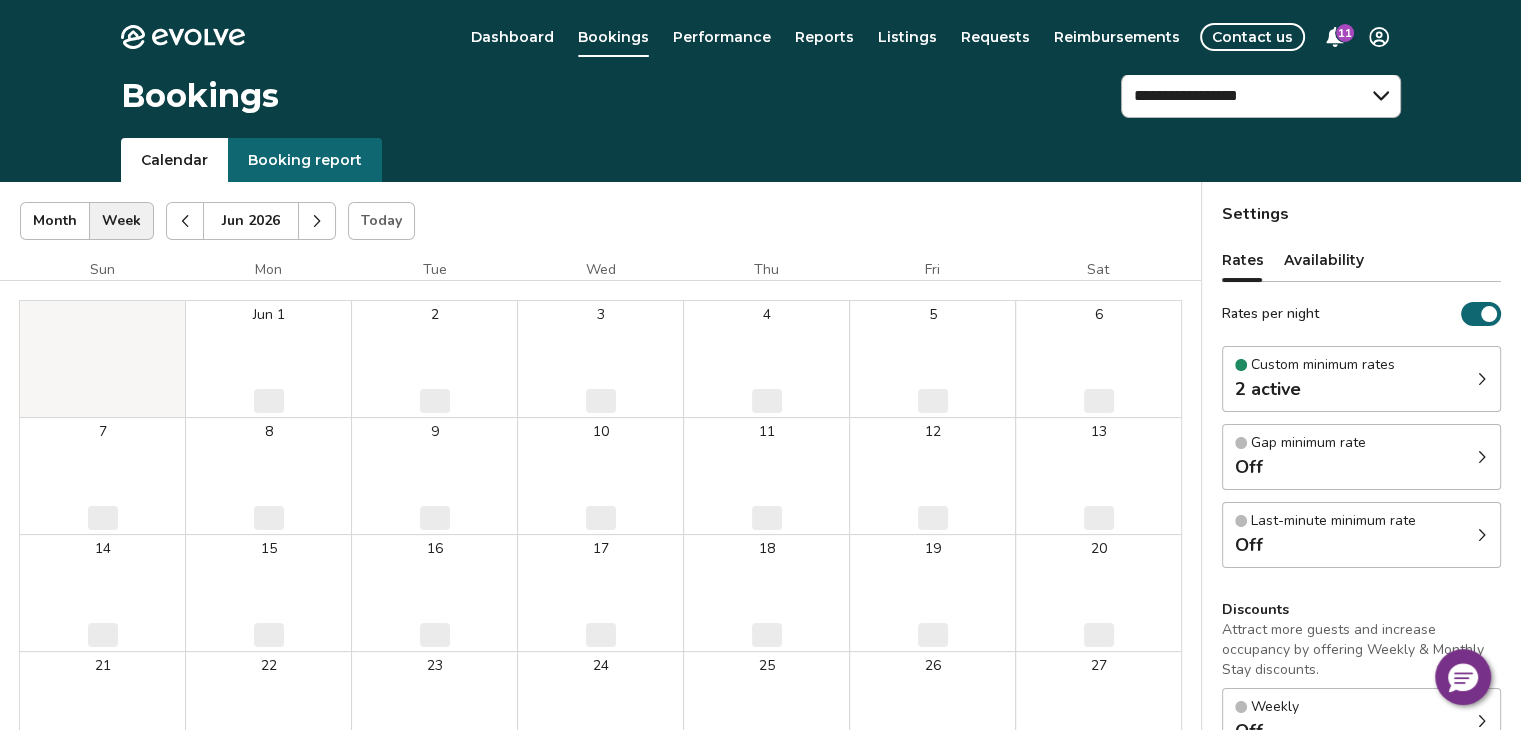 click 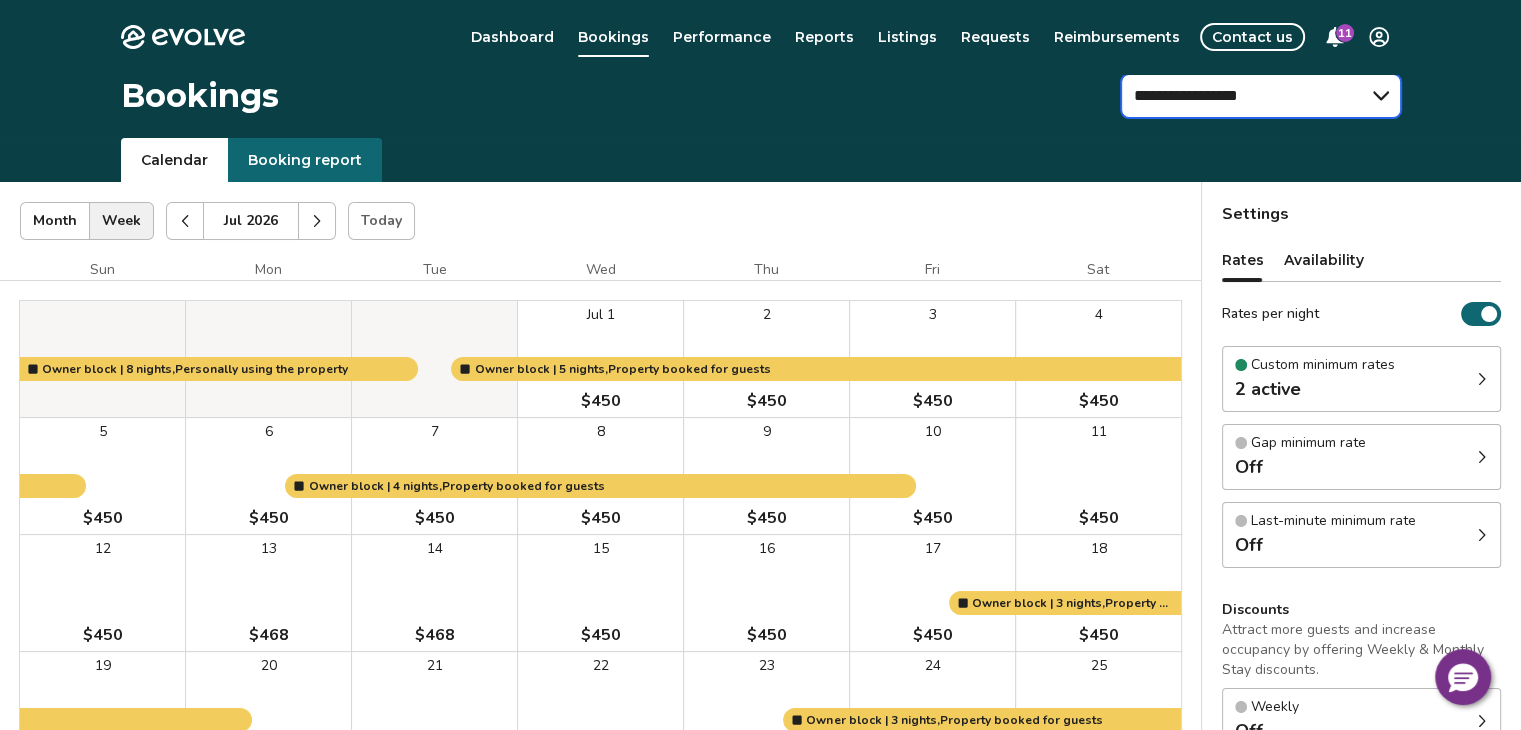 click on "**********" at bounding box center (1261, 96) 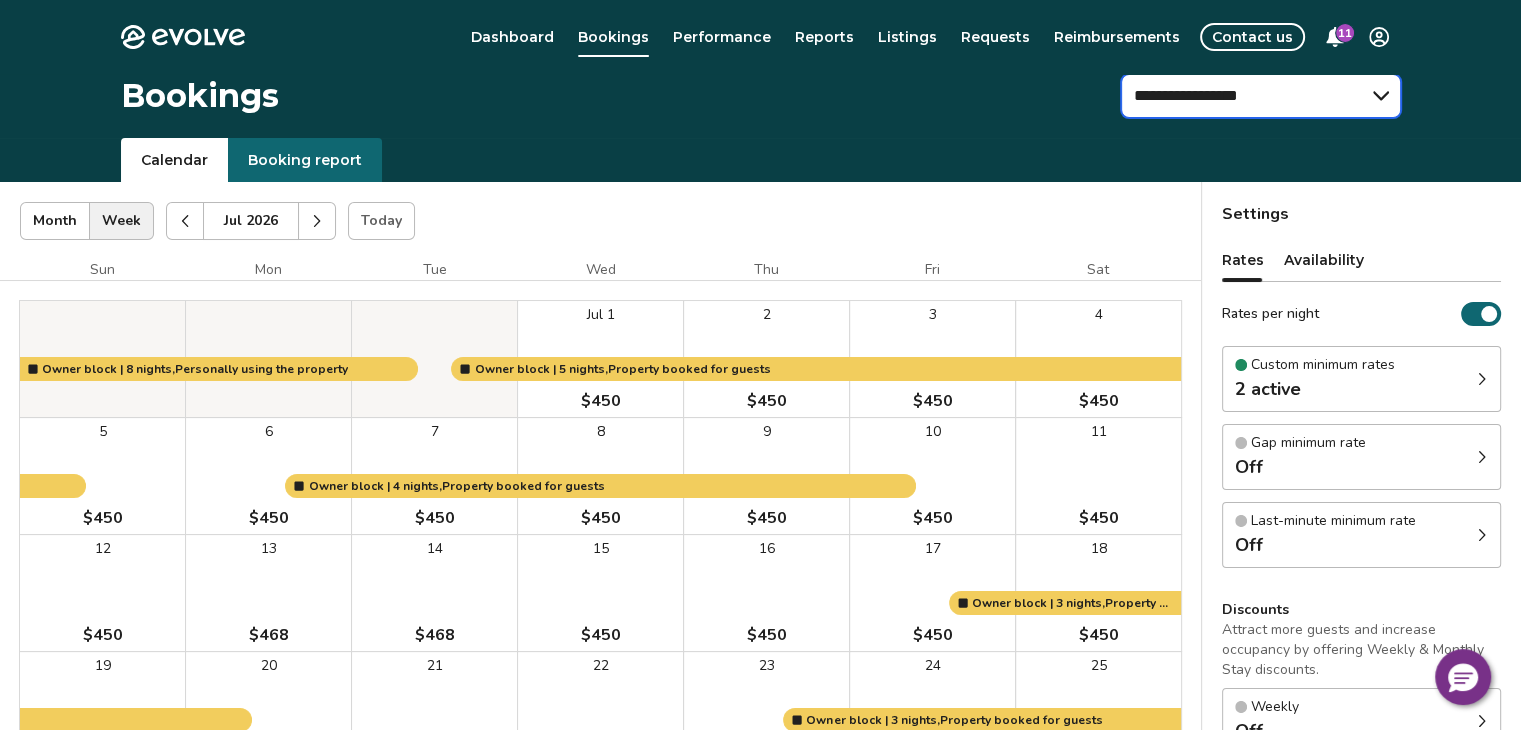 click on "**********" at bounding box center (1261, 96) 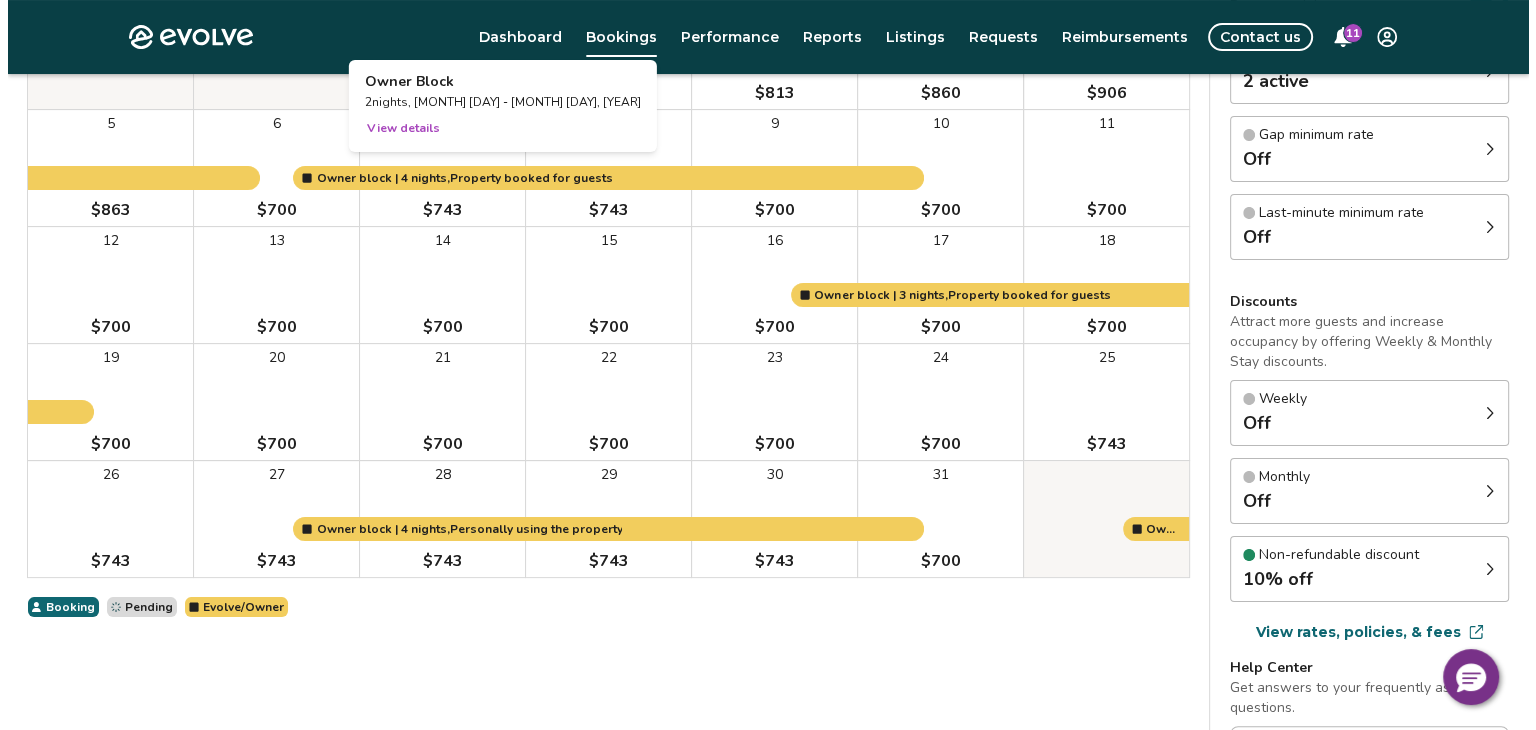 scroll, scrollTop: 324, scrollLeft: 0, axis: vertical 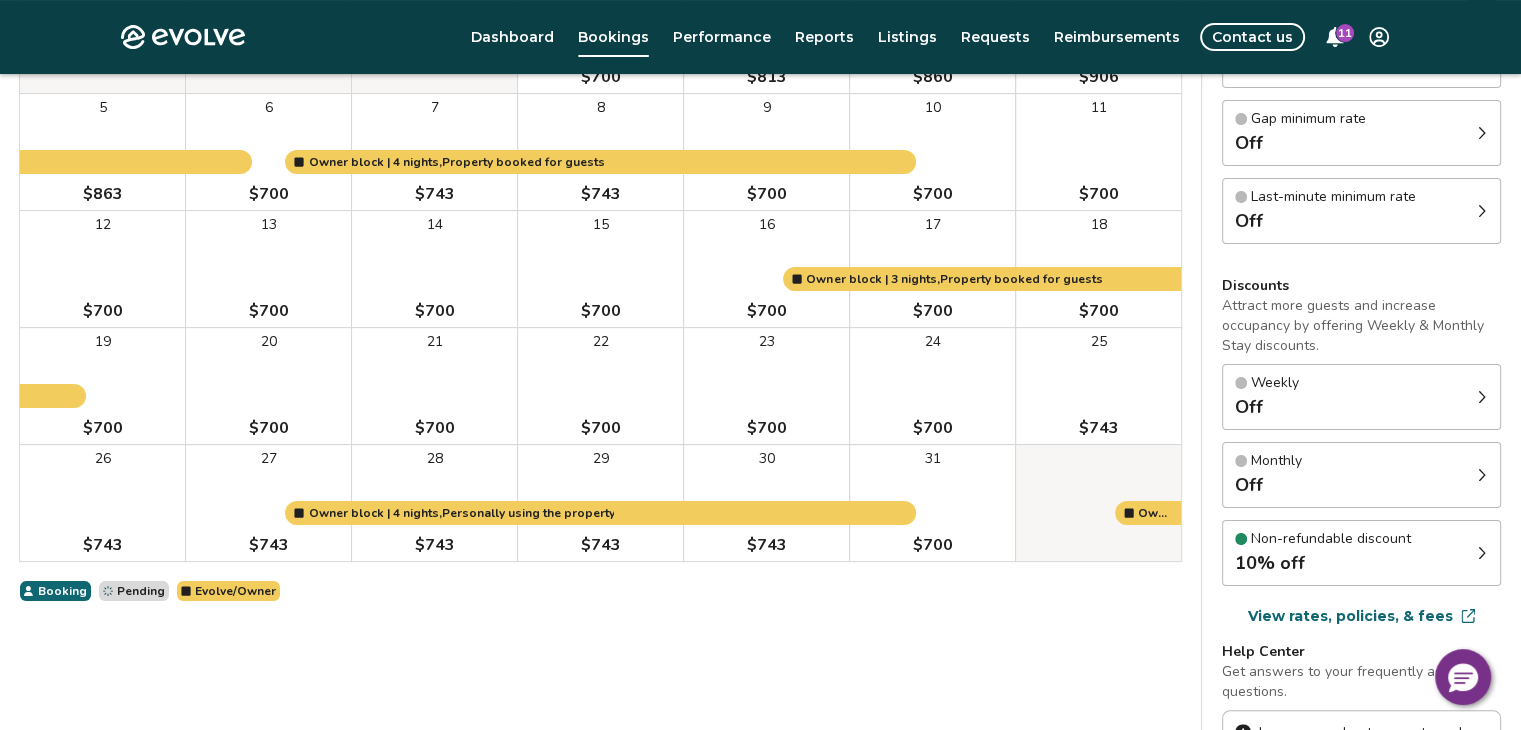 click on "$[NUMBER]" at bounding box center [268, 386] 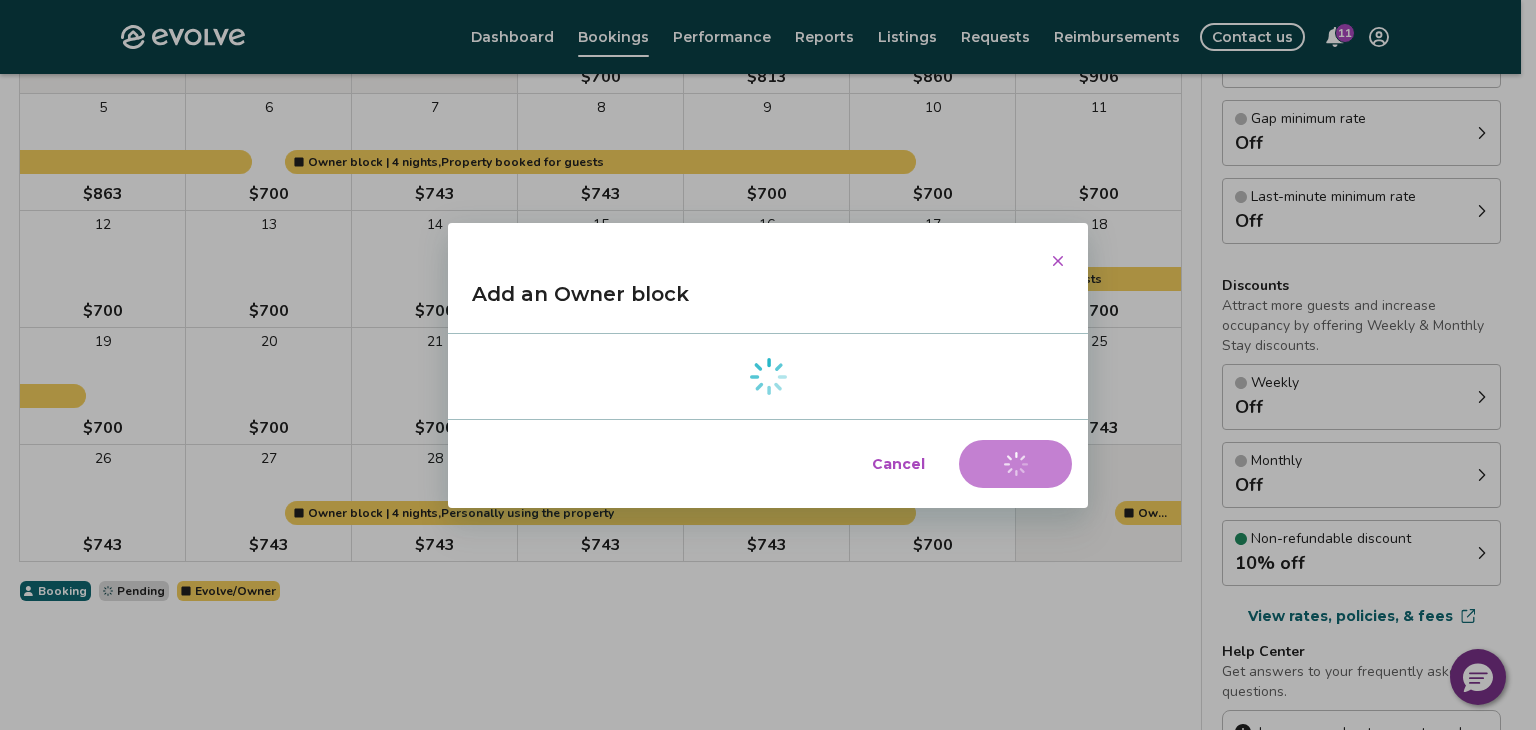 select on "**********" 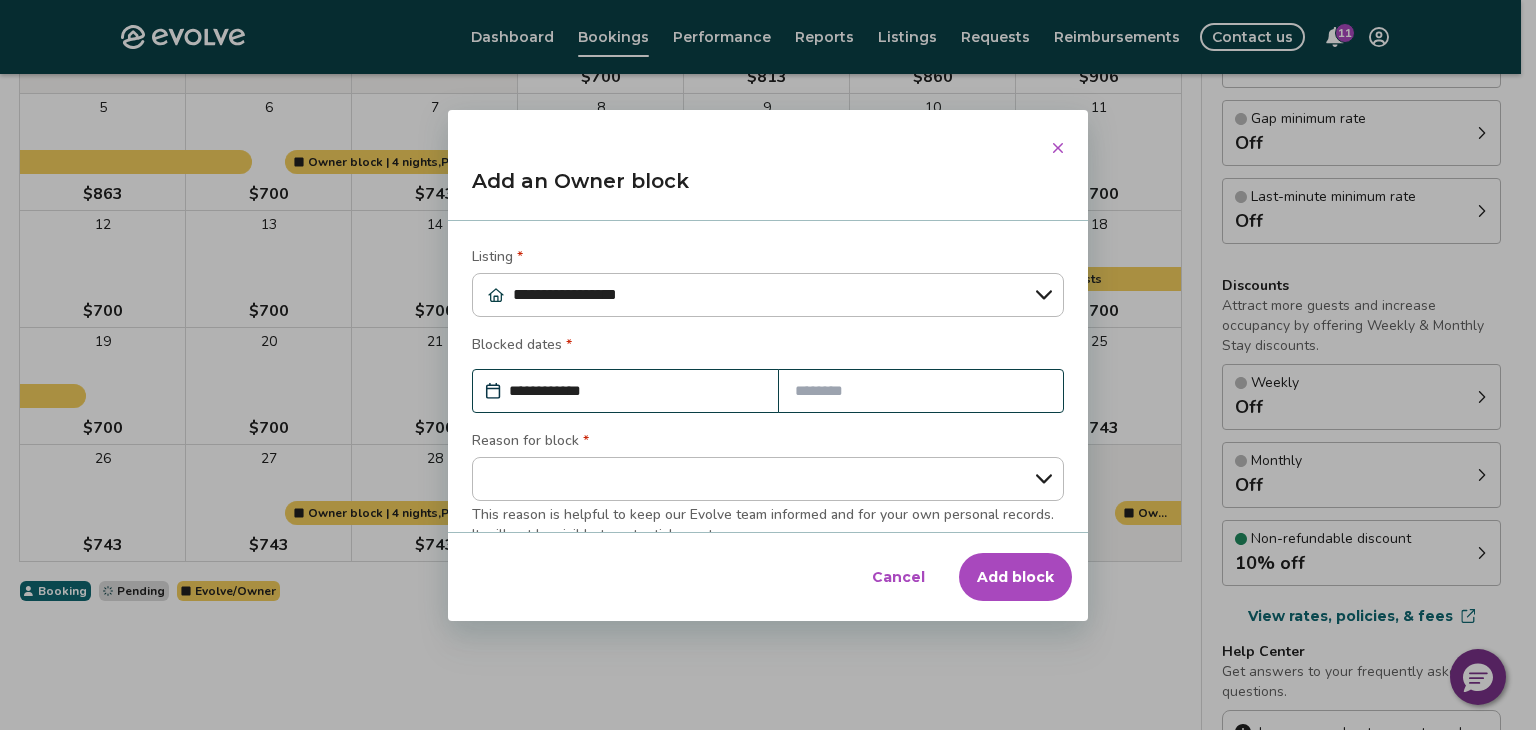 click at bounding box center [921, 391] 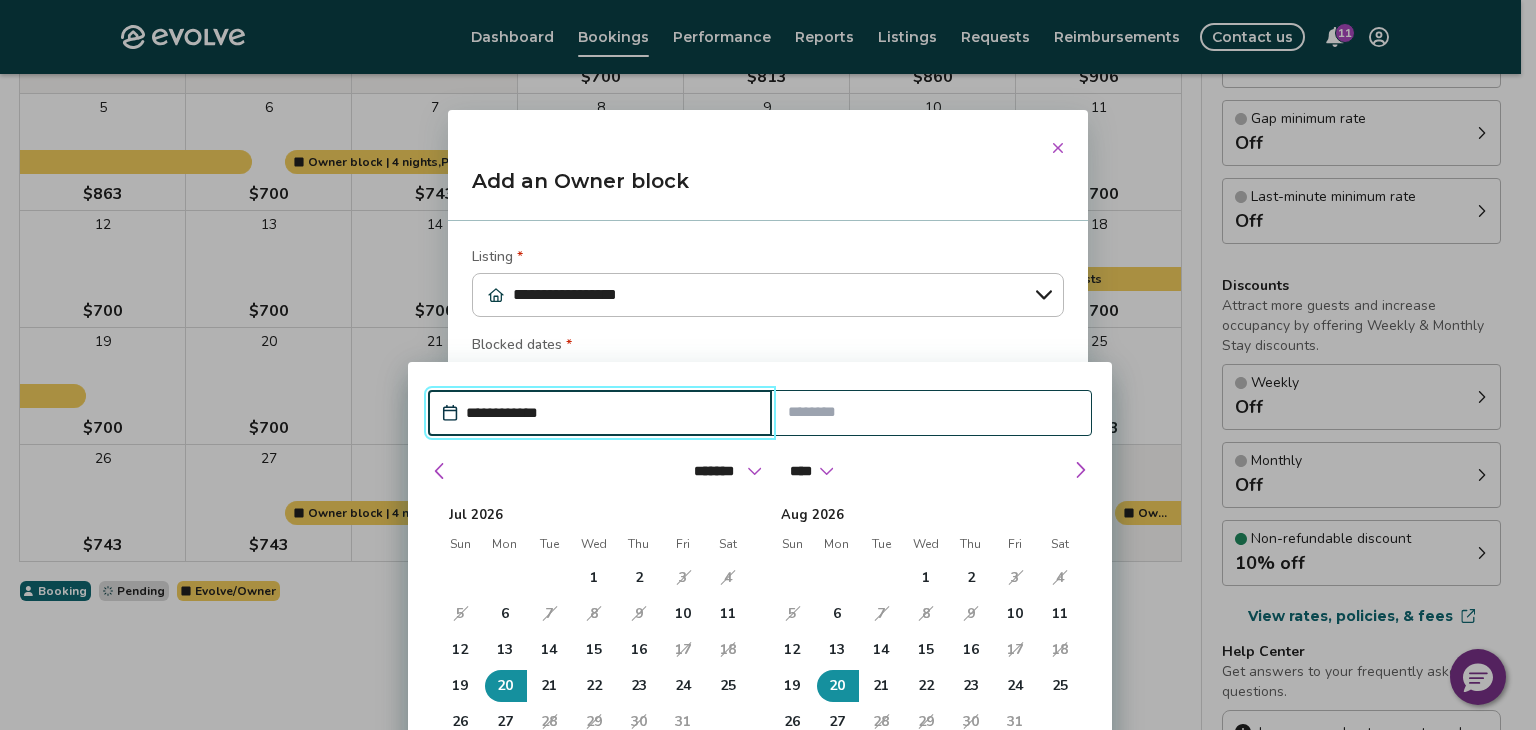 click at bounding box center [932, 412] 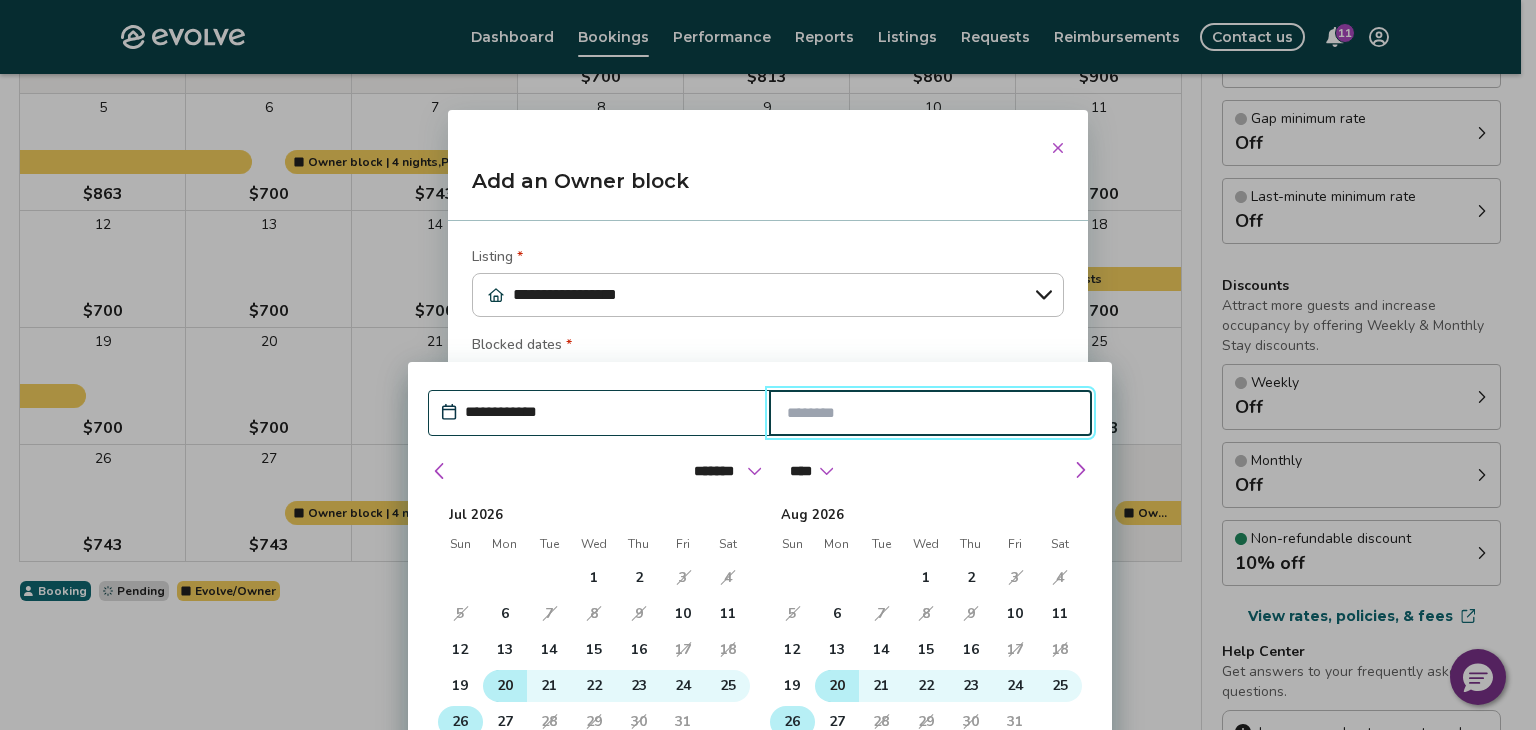 click on "26" at bounding box center (792, 722) 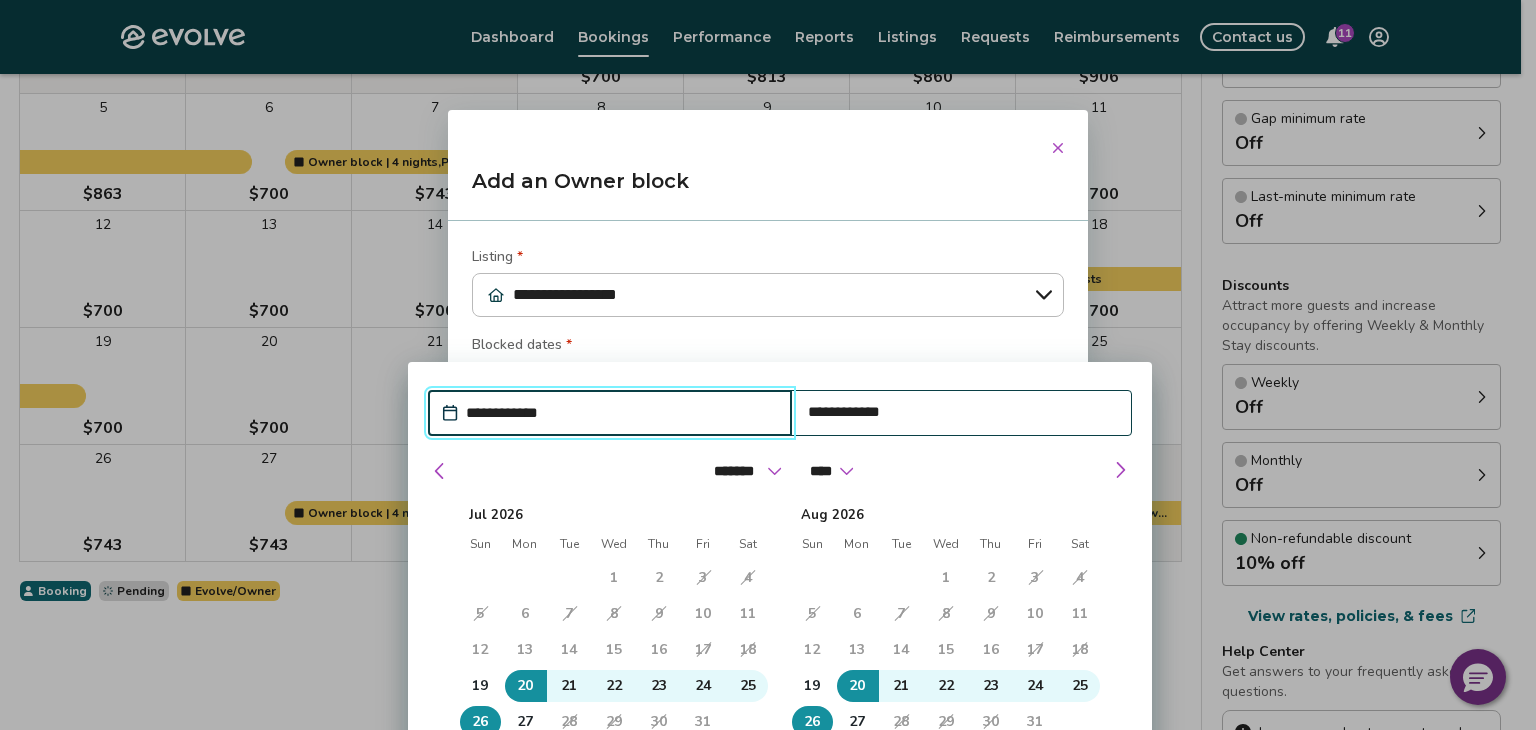 type on "*" 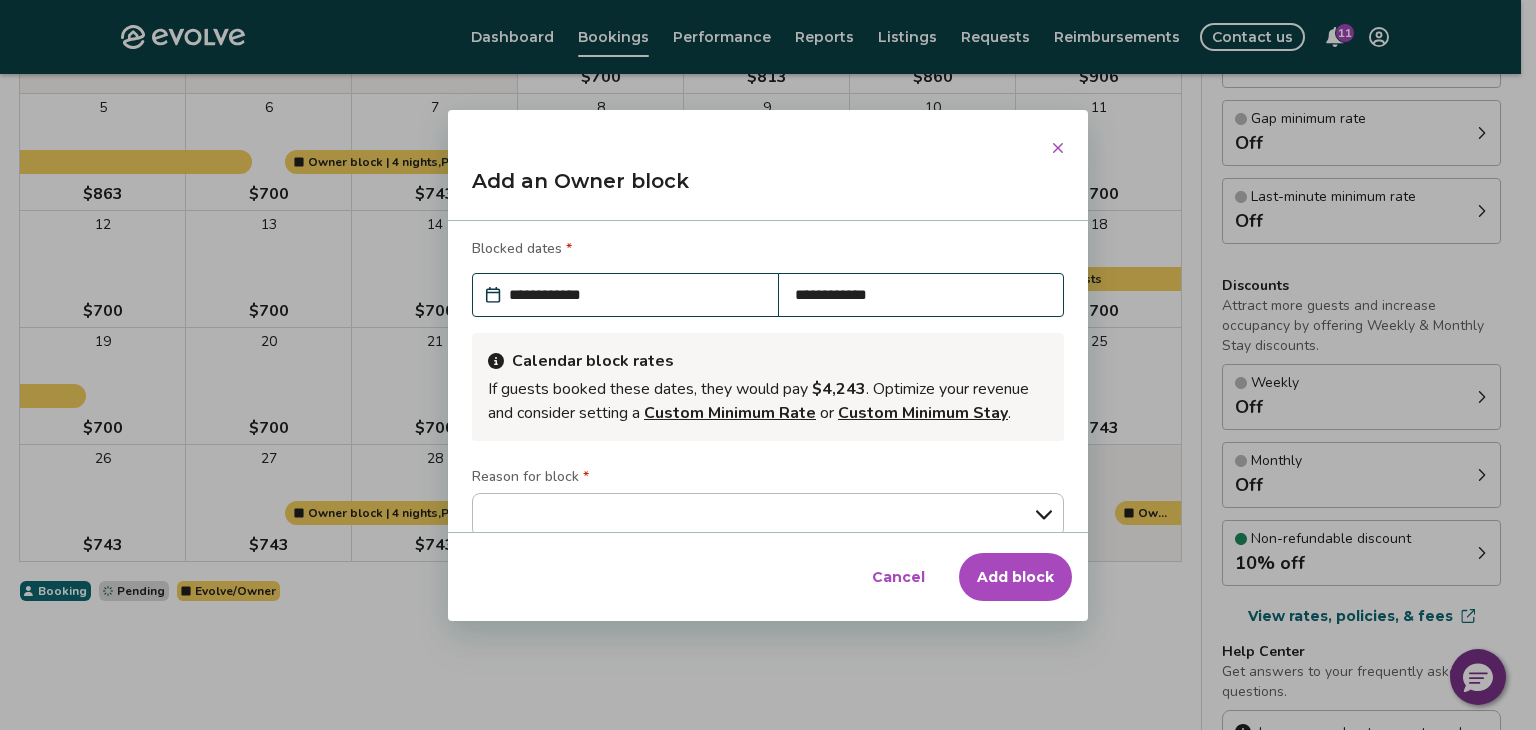 scroll, scrollTop: 175, scrollLeft: 0, axis: vertical 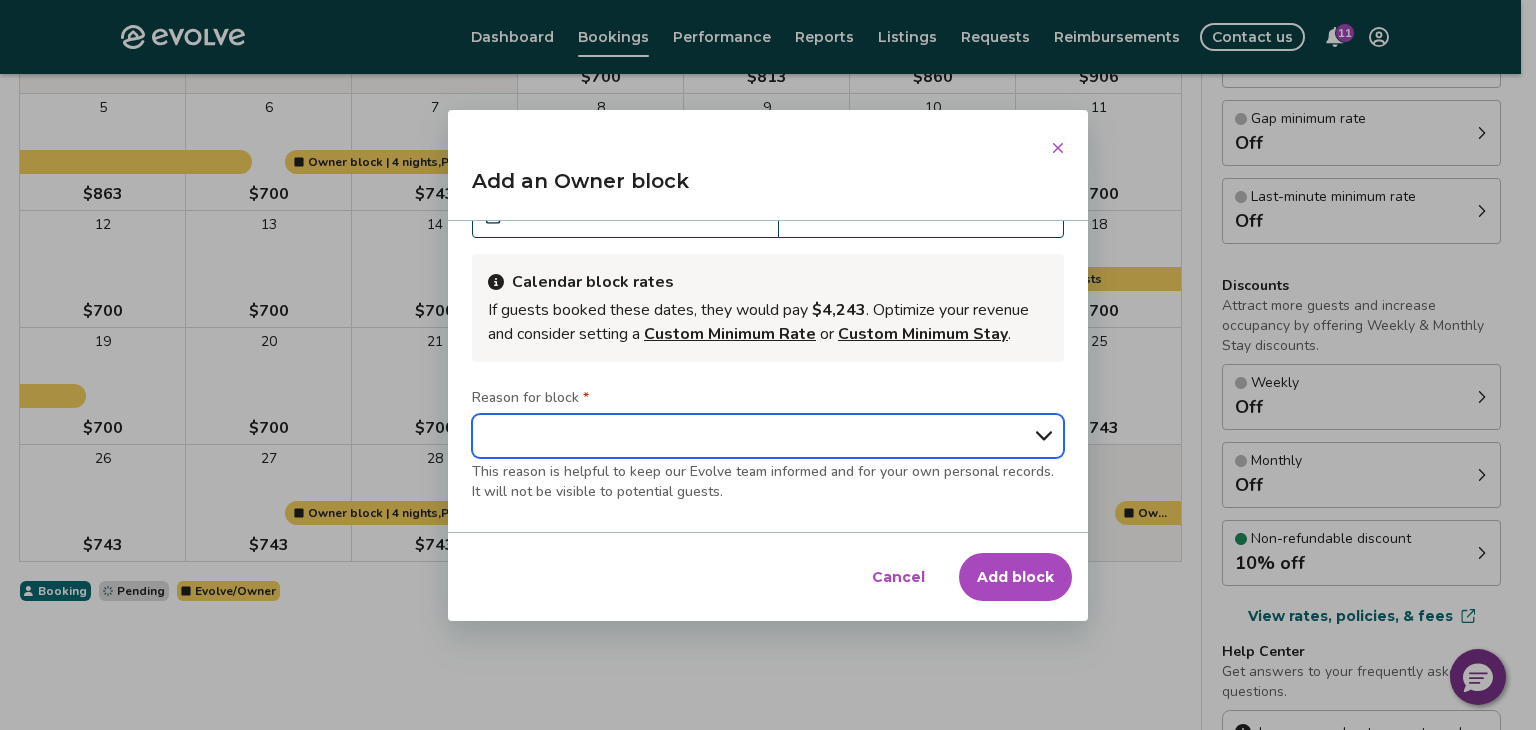 click on "**********" at bounding box center (768, 436) 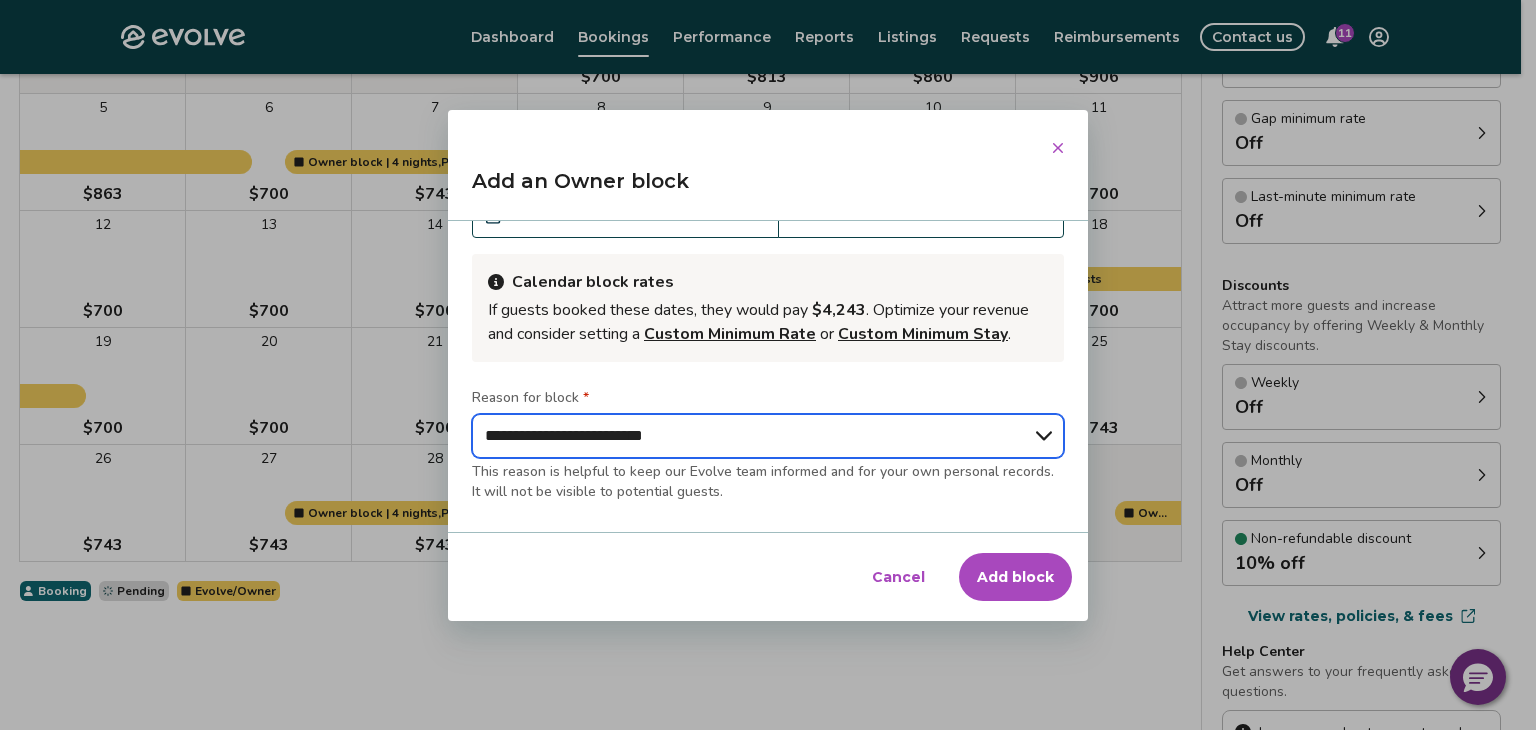 click on "**********" at bounding box center [768, 436] 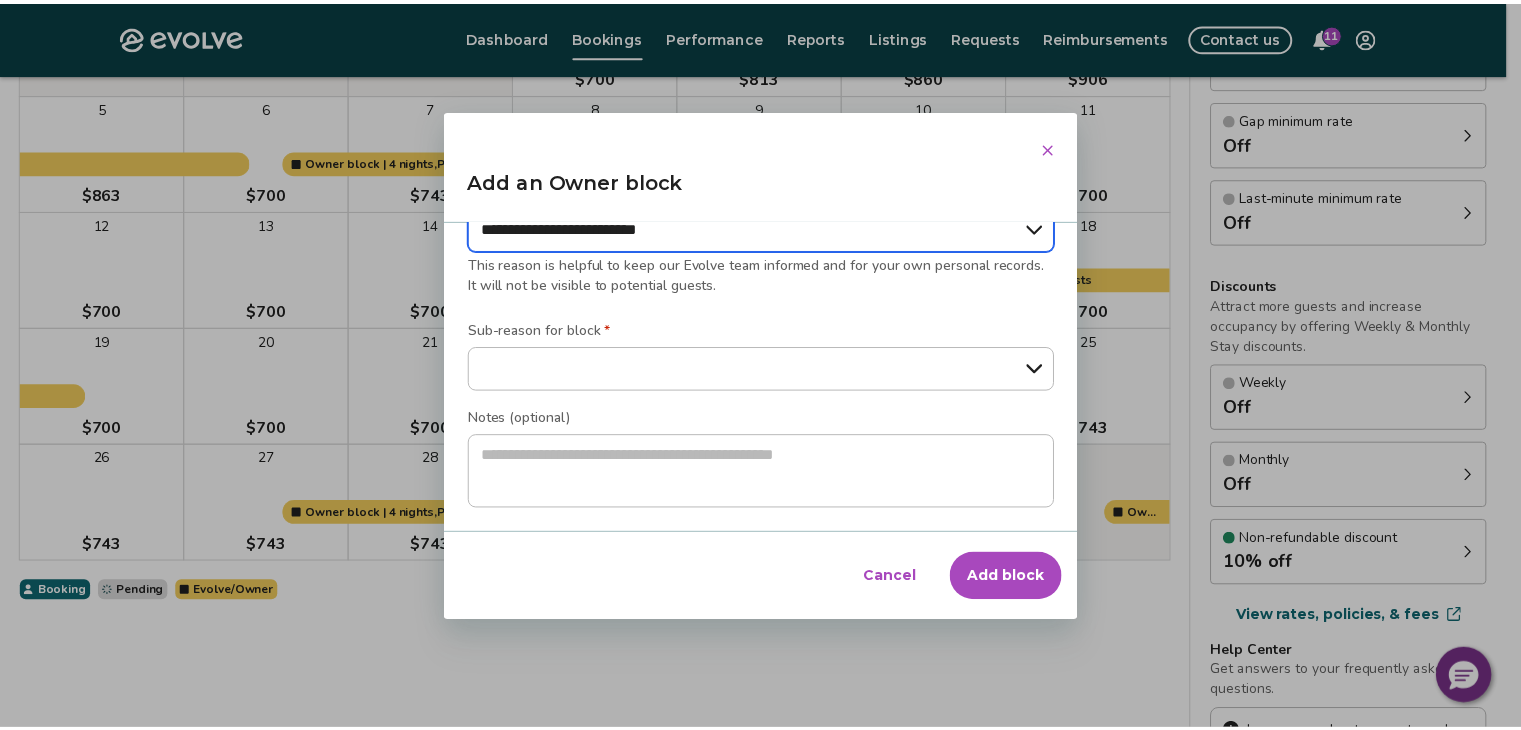 scroll, scrollTop: 400, scrollLeft: 0, axis: vertical 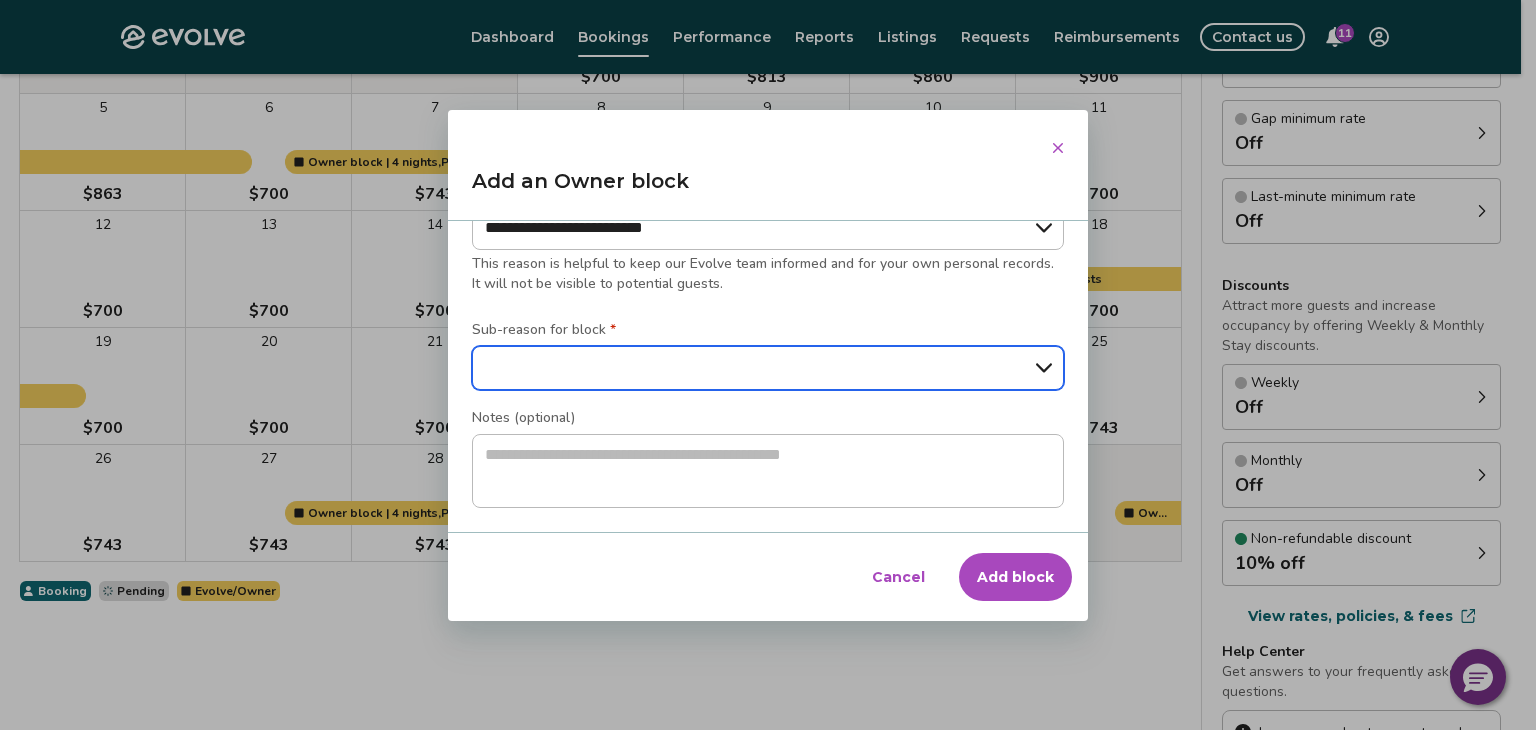 click on "**********" at bounding box center (768, 368) 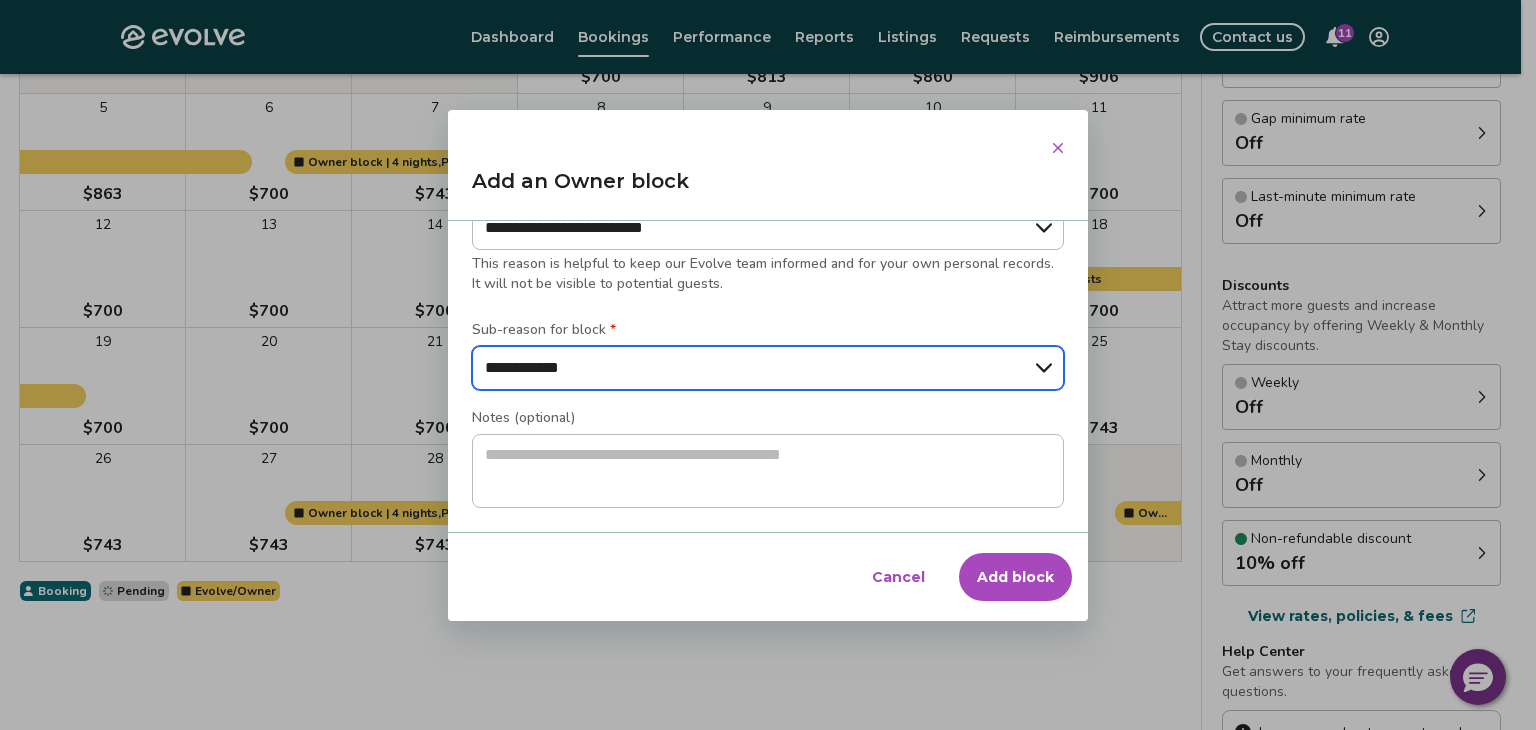 click on "**********" at bounding box center (768, 368) 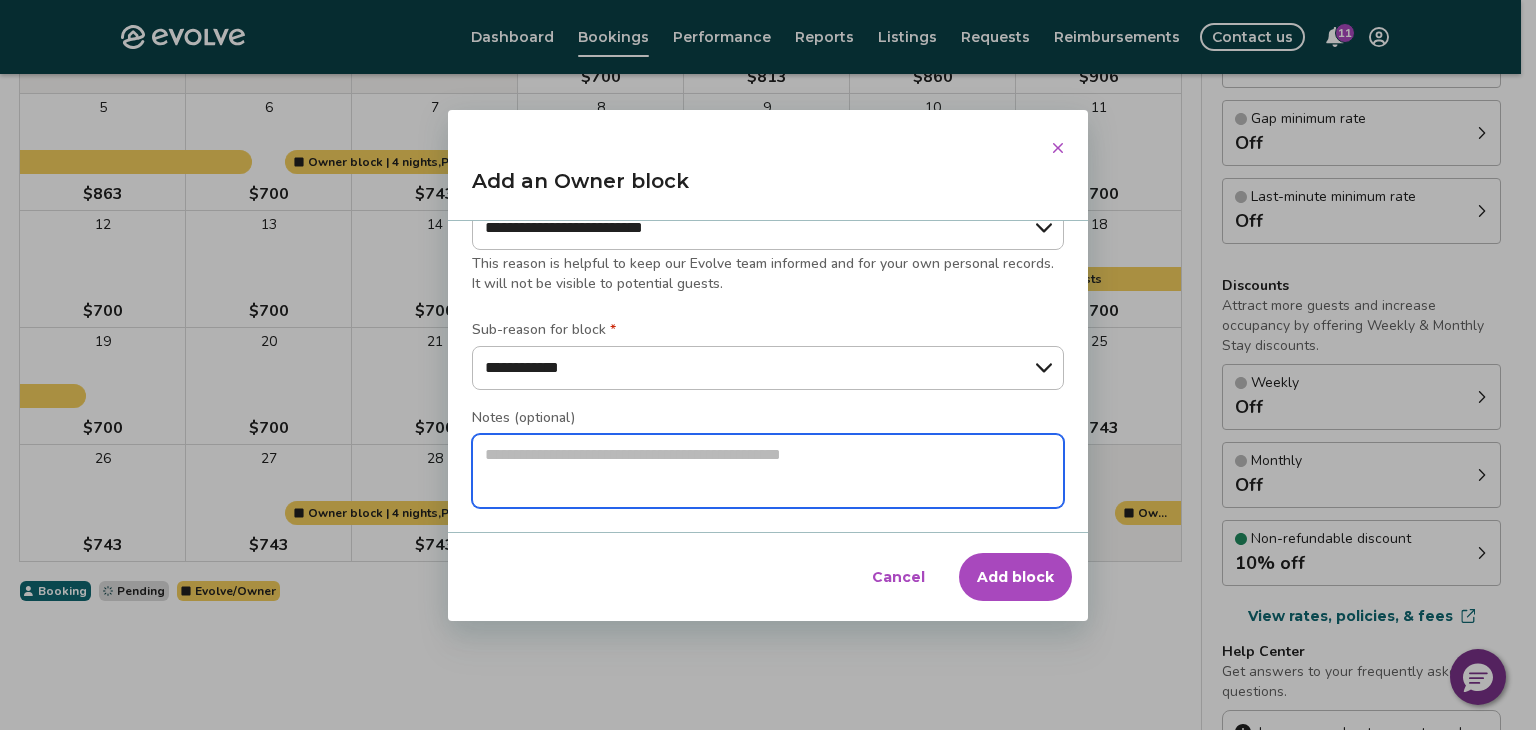 click at bounding box center [768, 471] 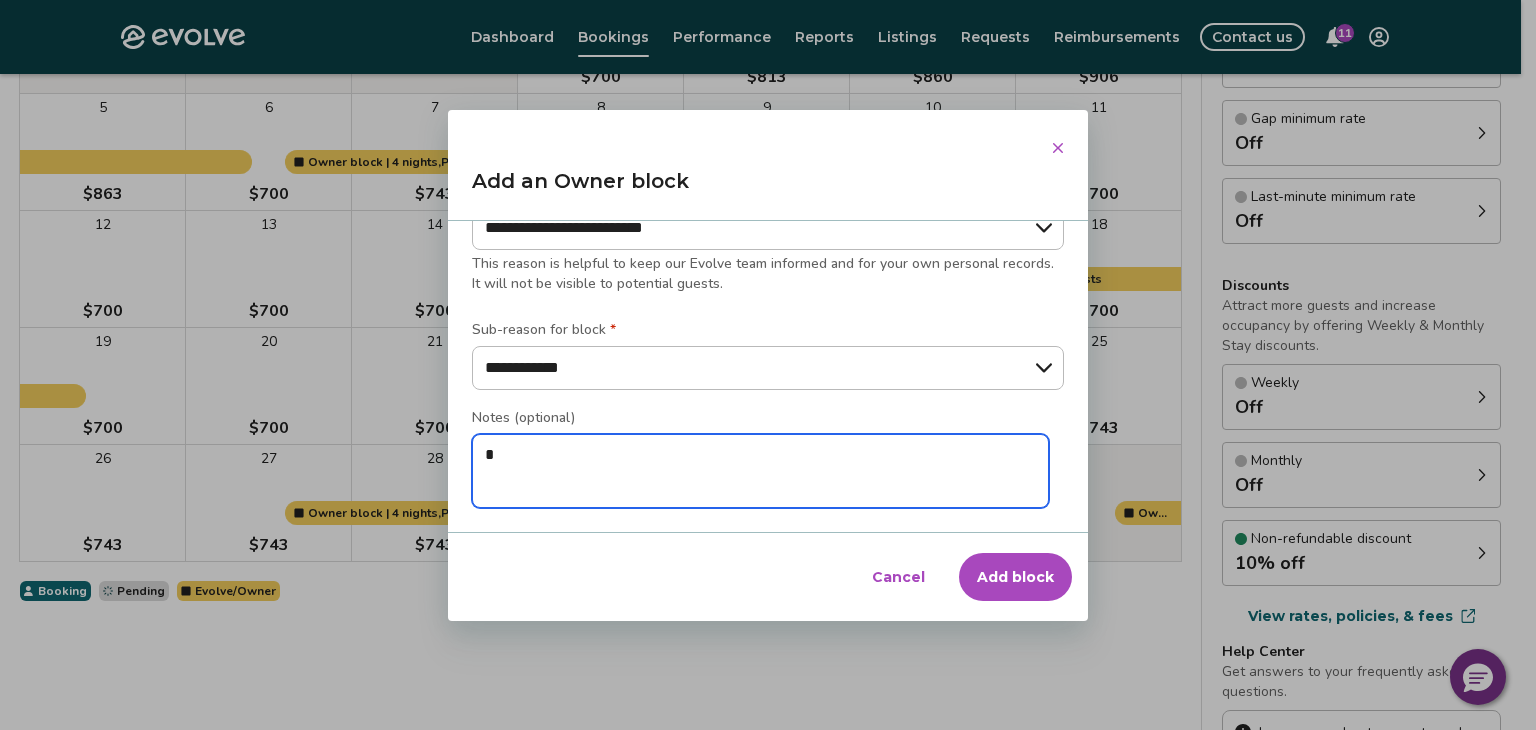 type on "*" 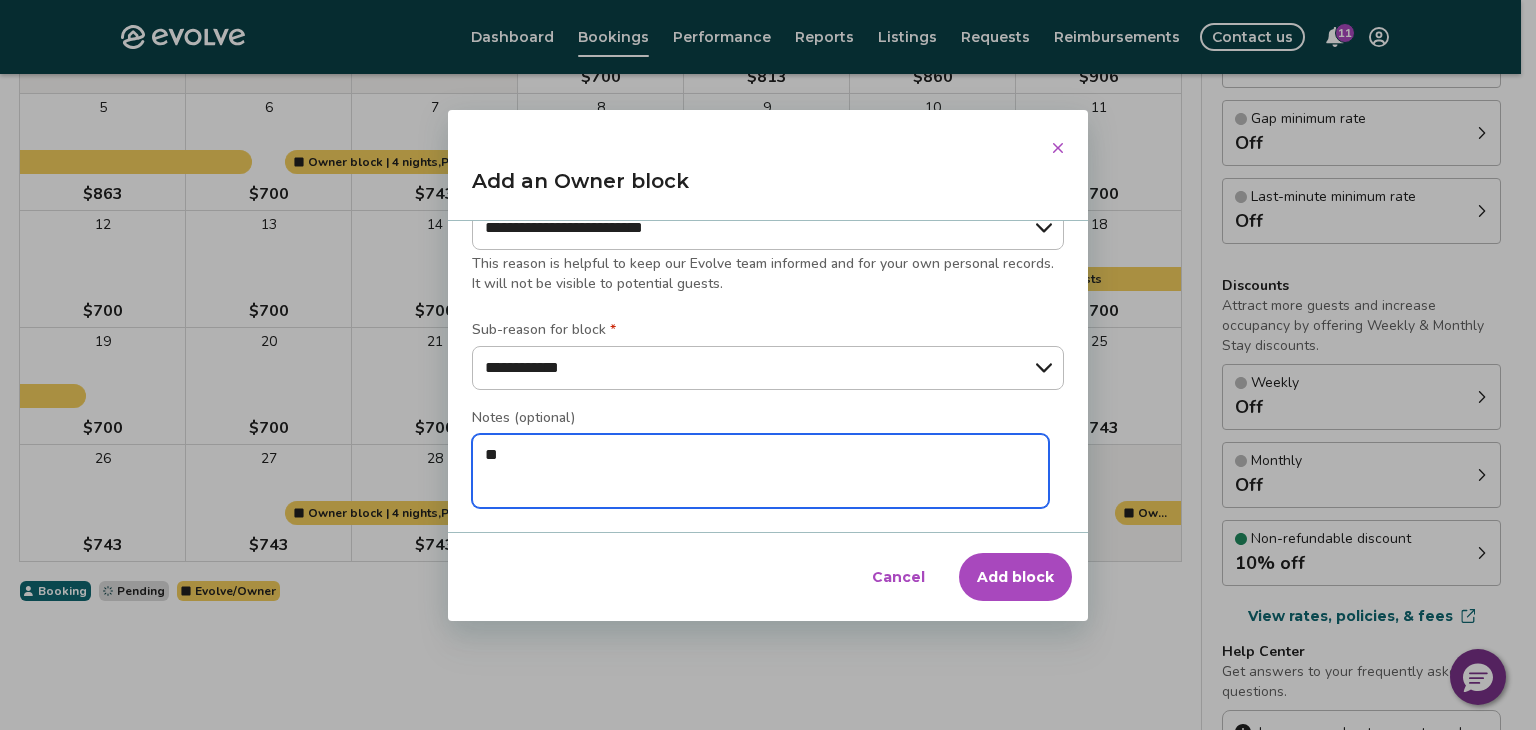 type on "*" 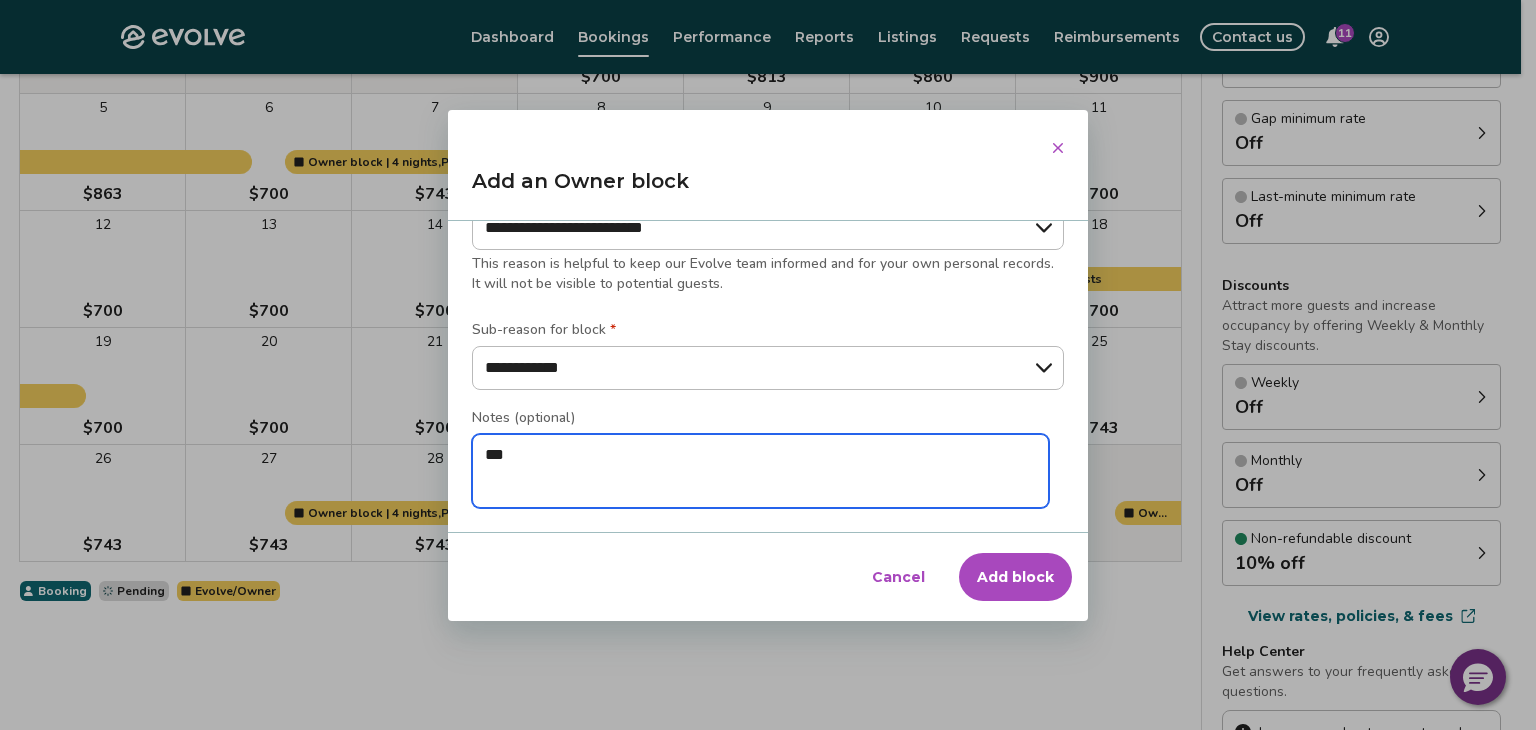 type on "*" 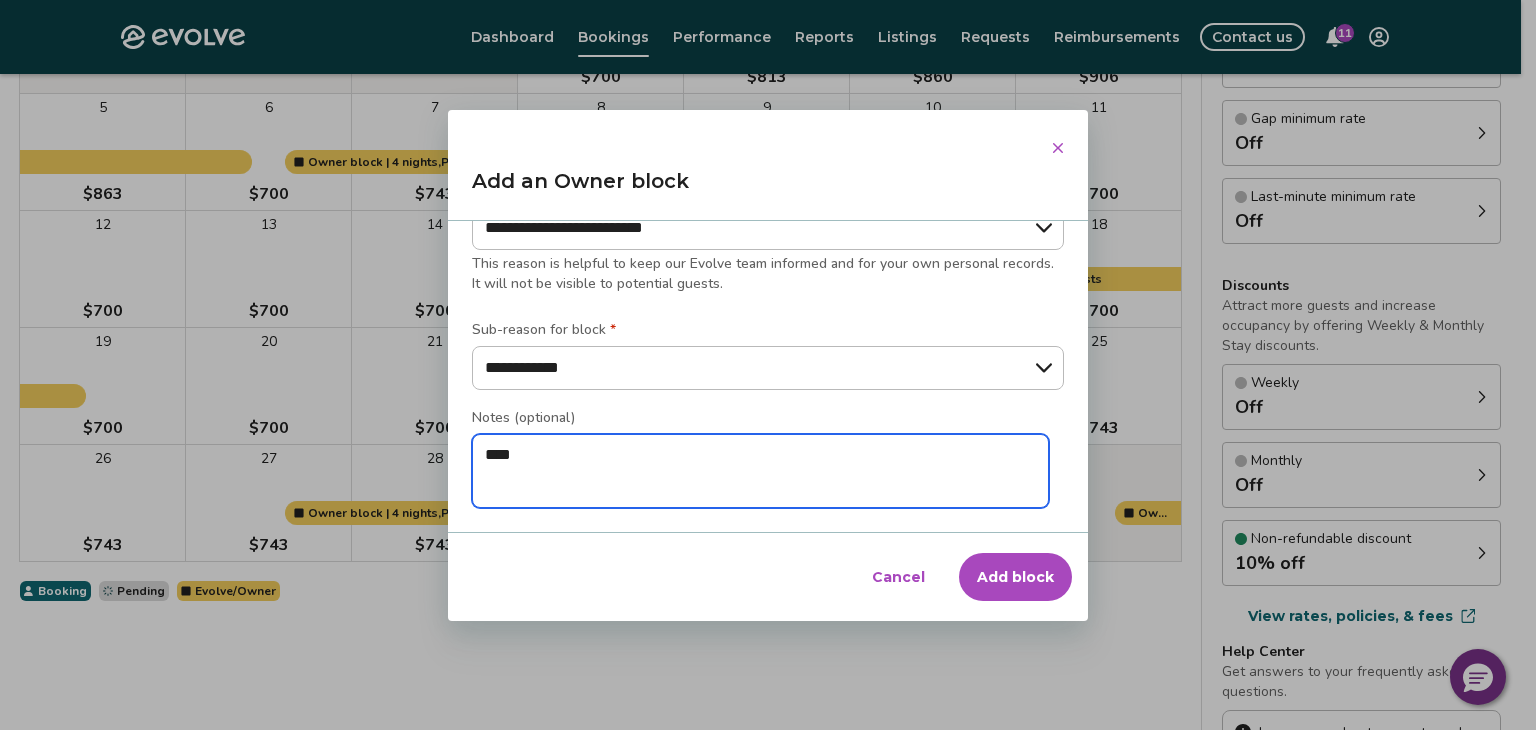 type on "*" 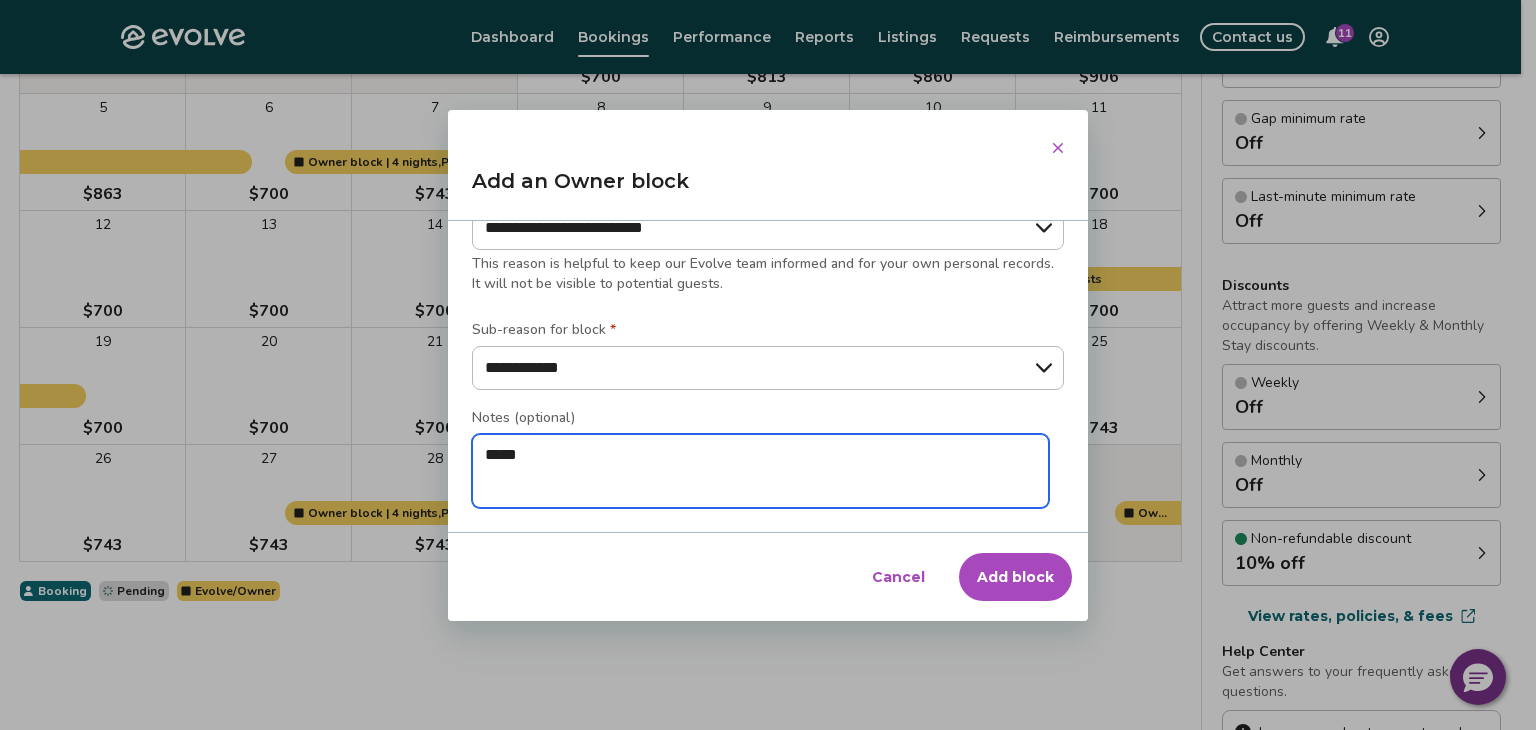 type on "*" 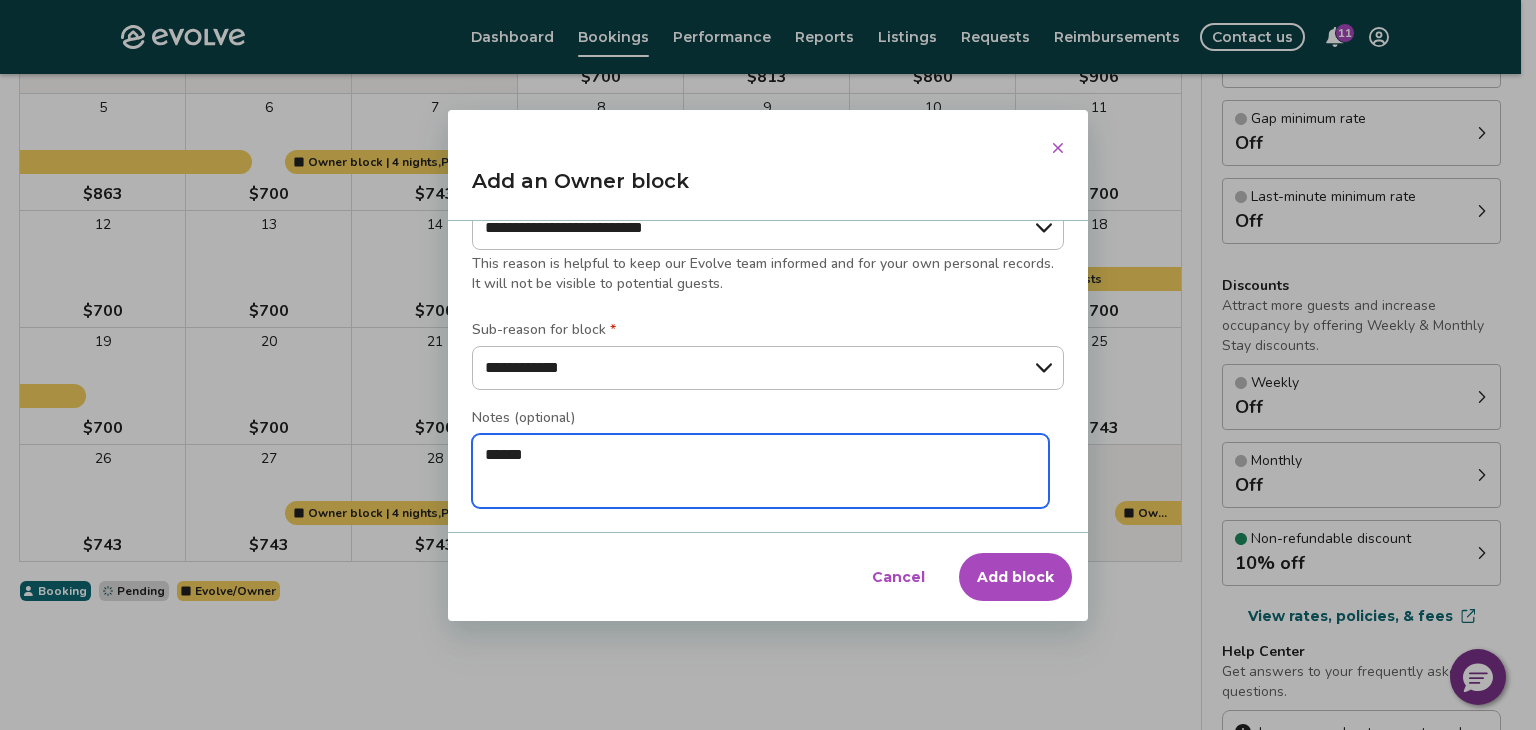 type on "*" 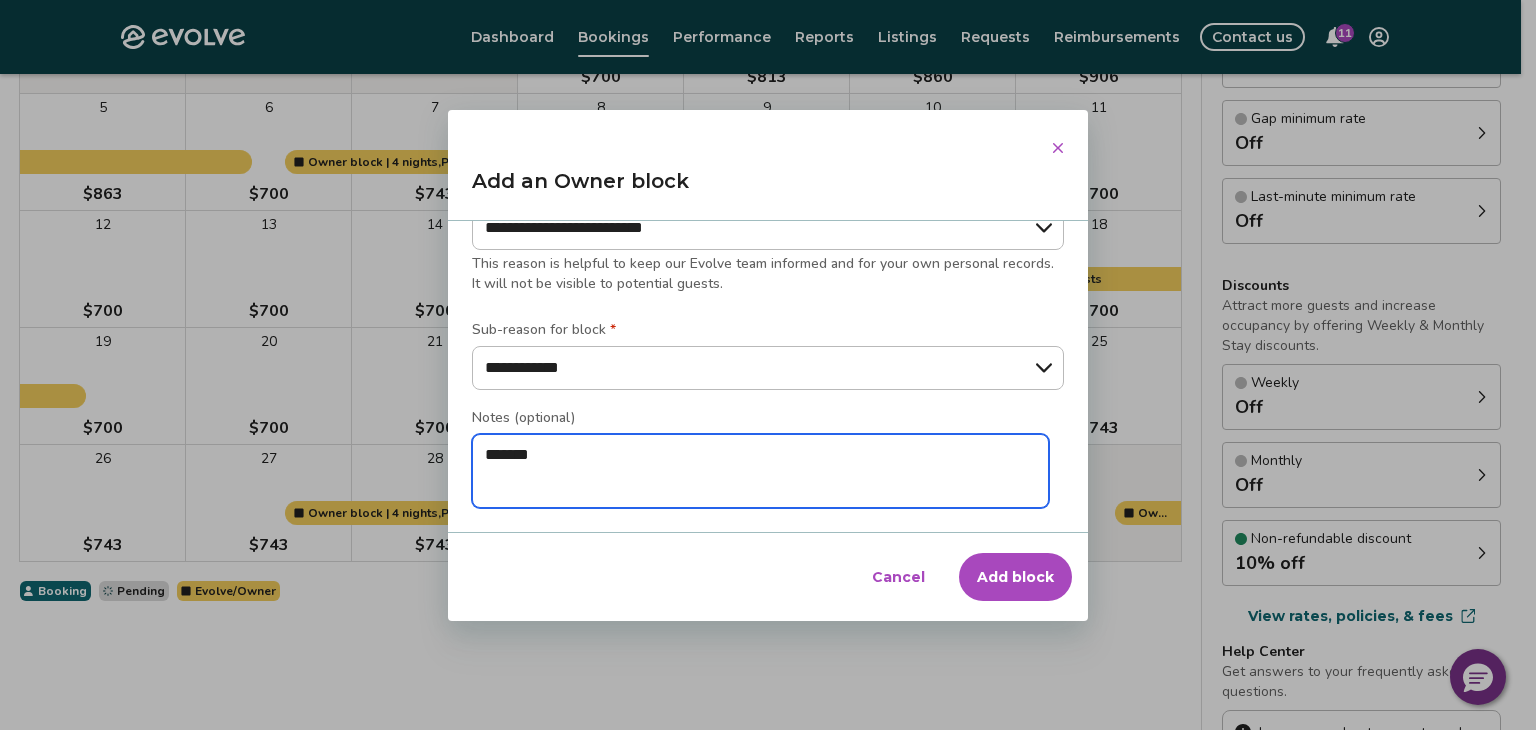 type on "*" 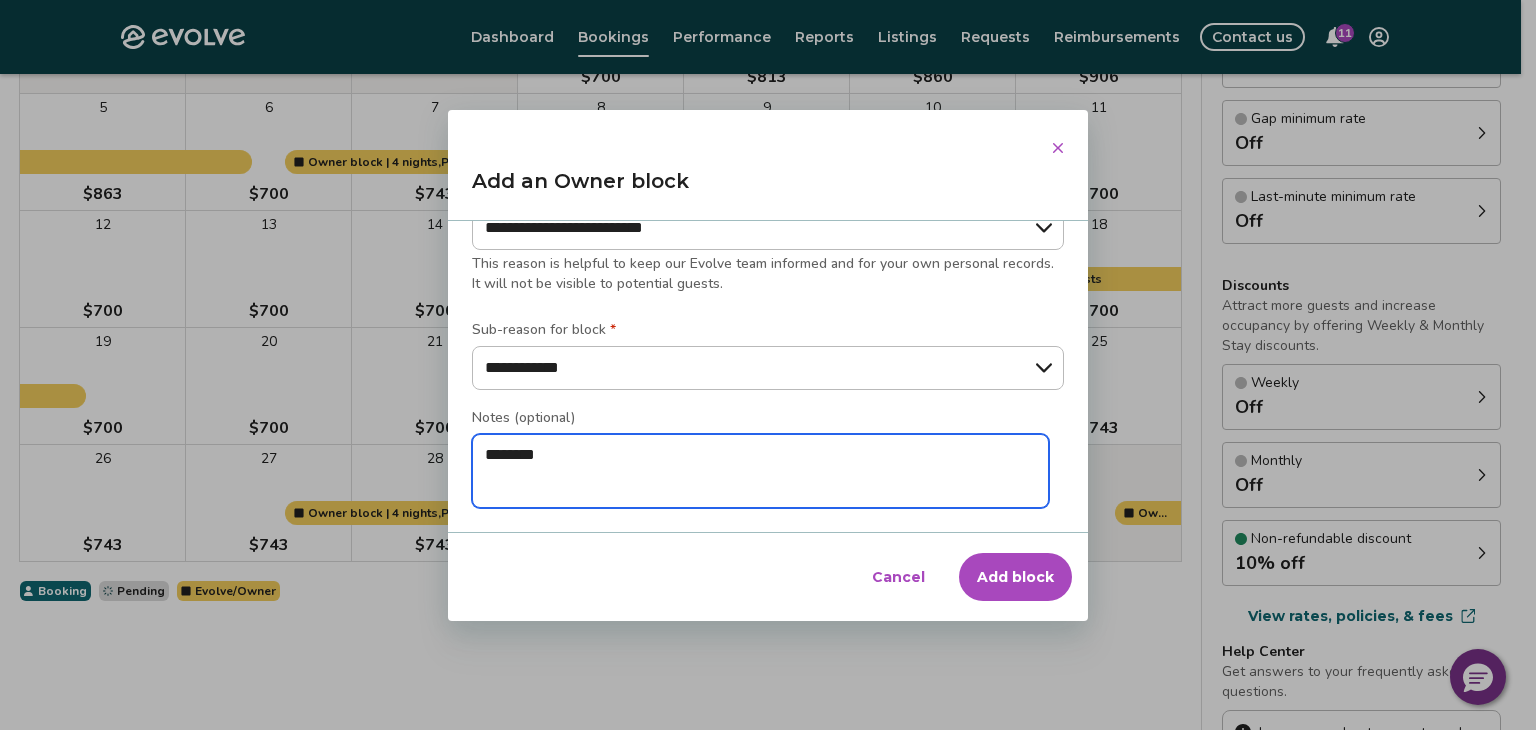 type on "*" 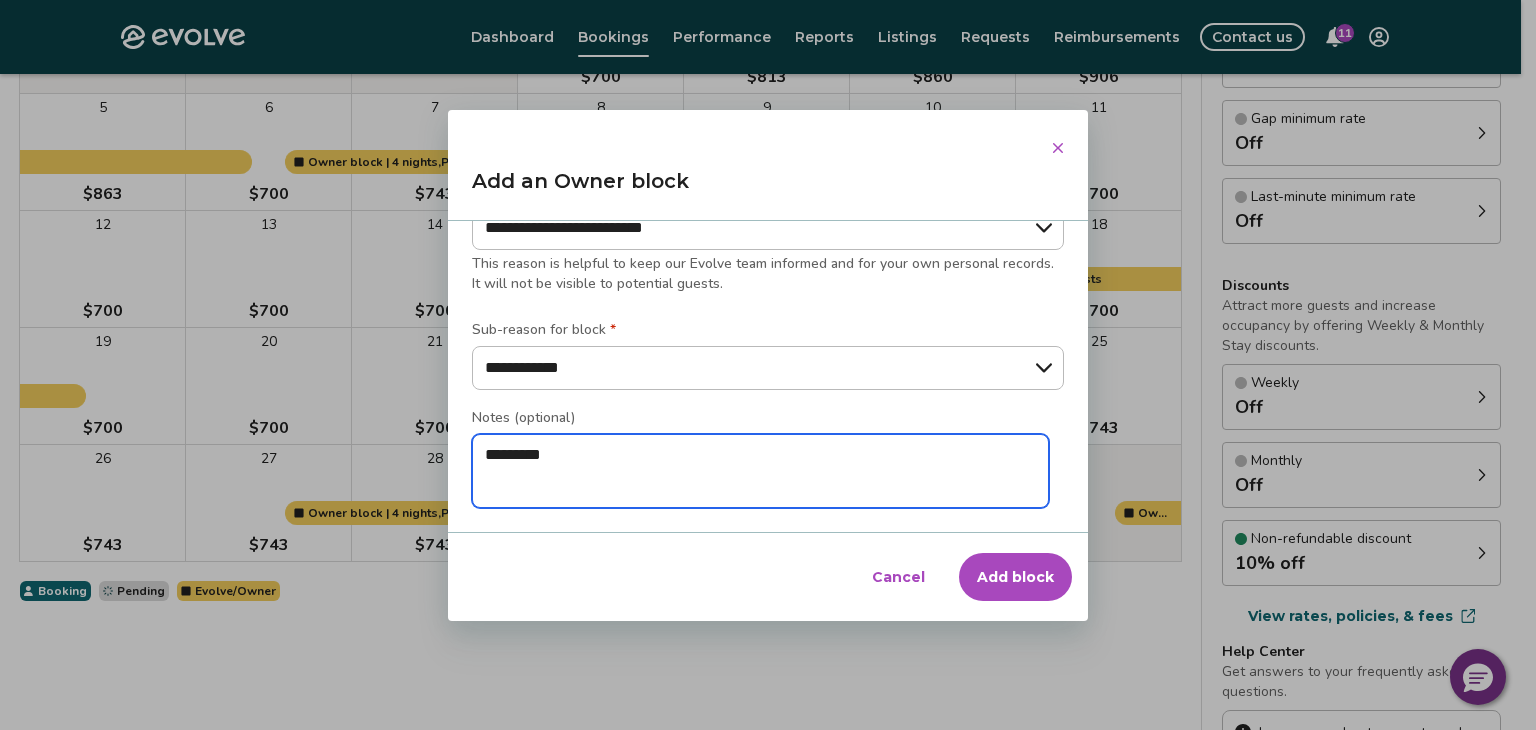 type on "*" 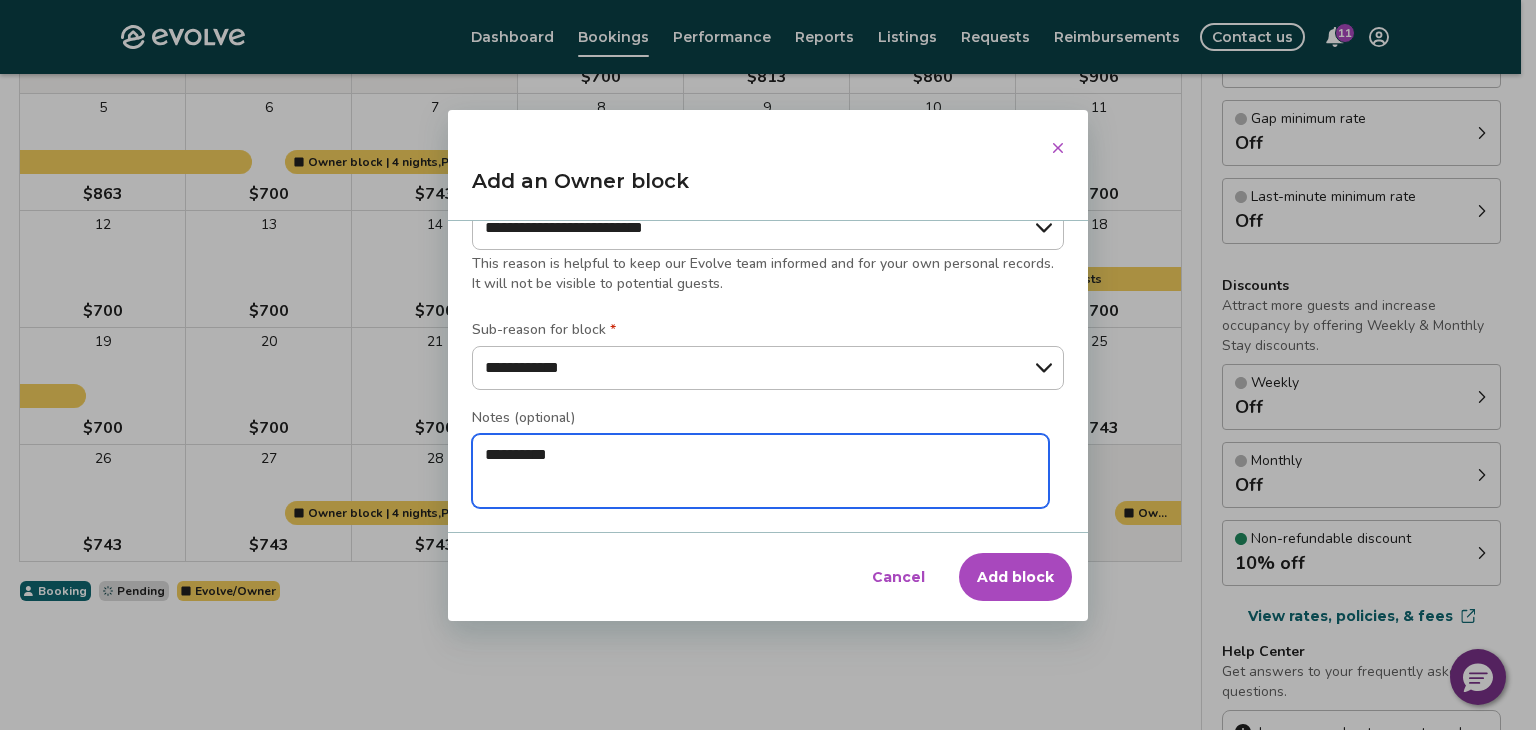 type on "*" 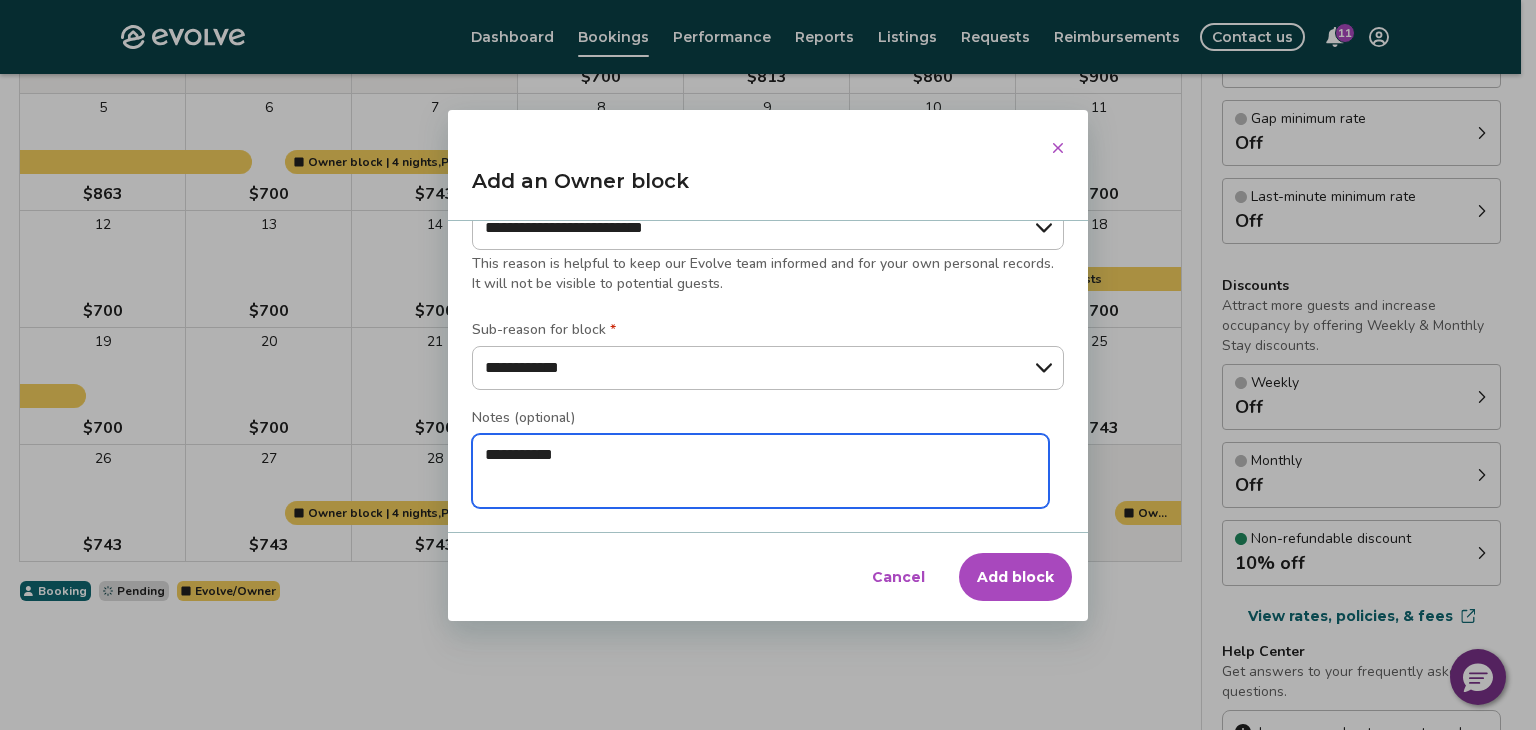 type on "*" 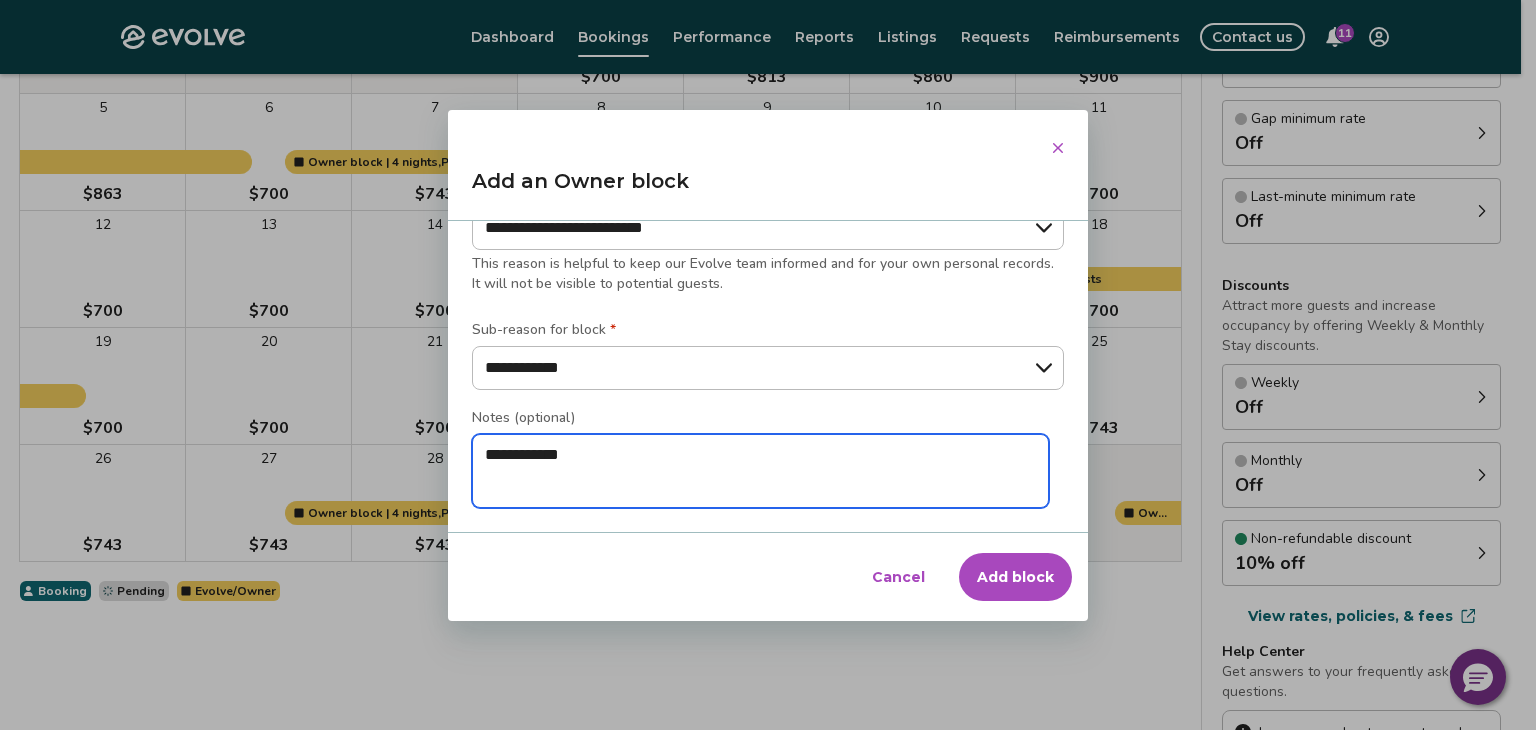 type on "*" 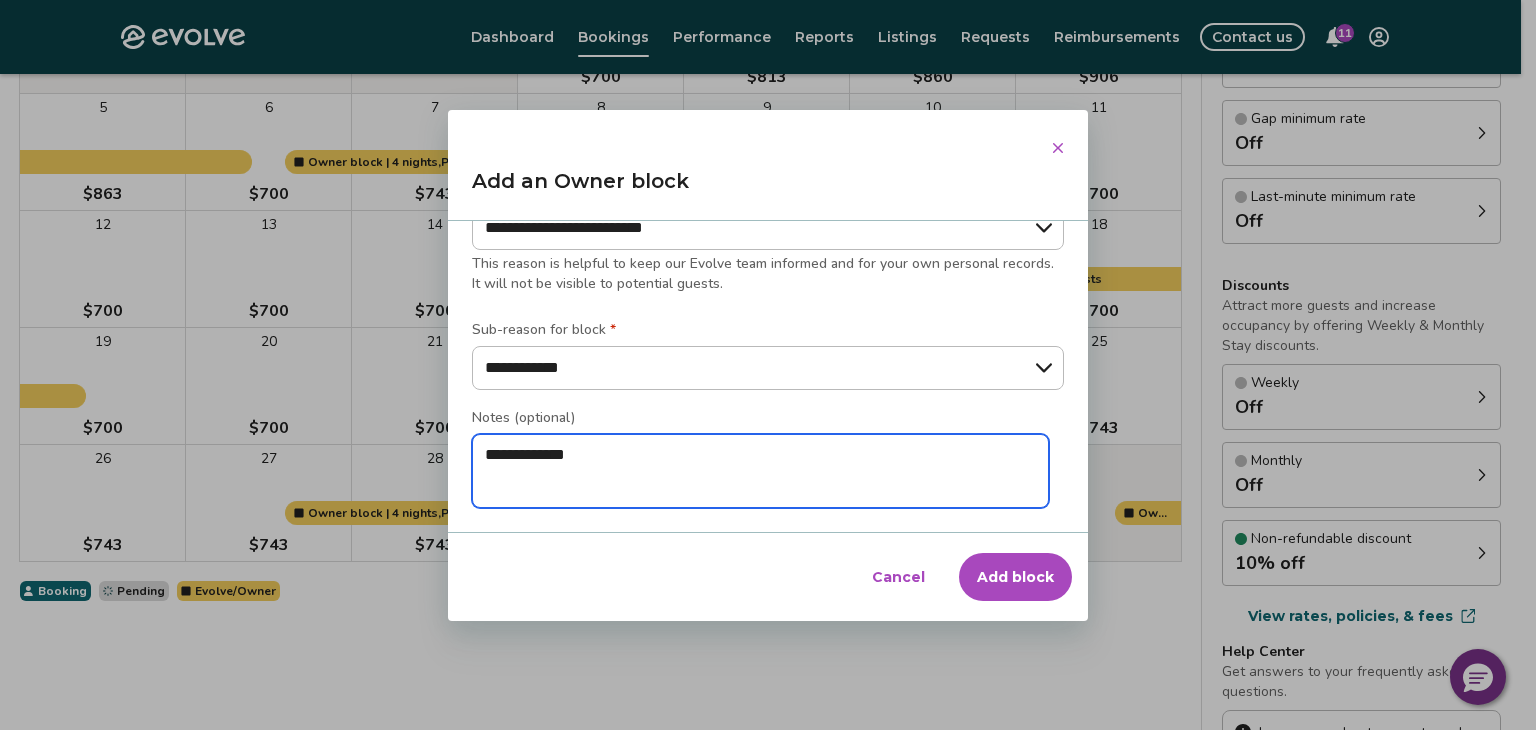 type on "*" 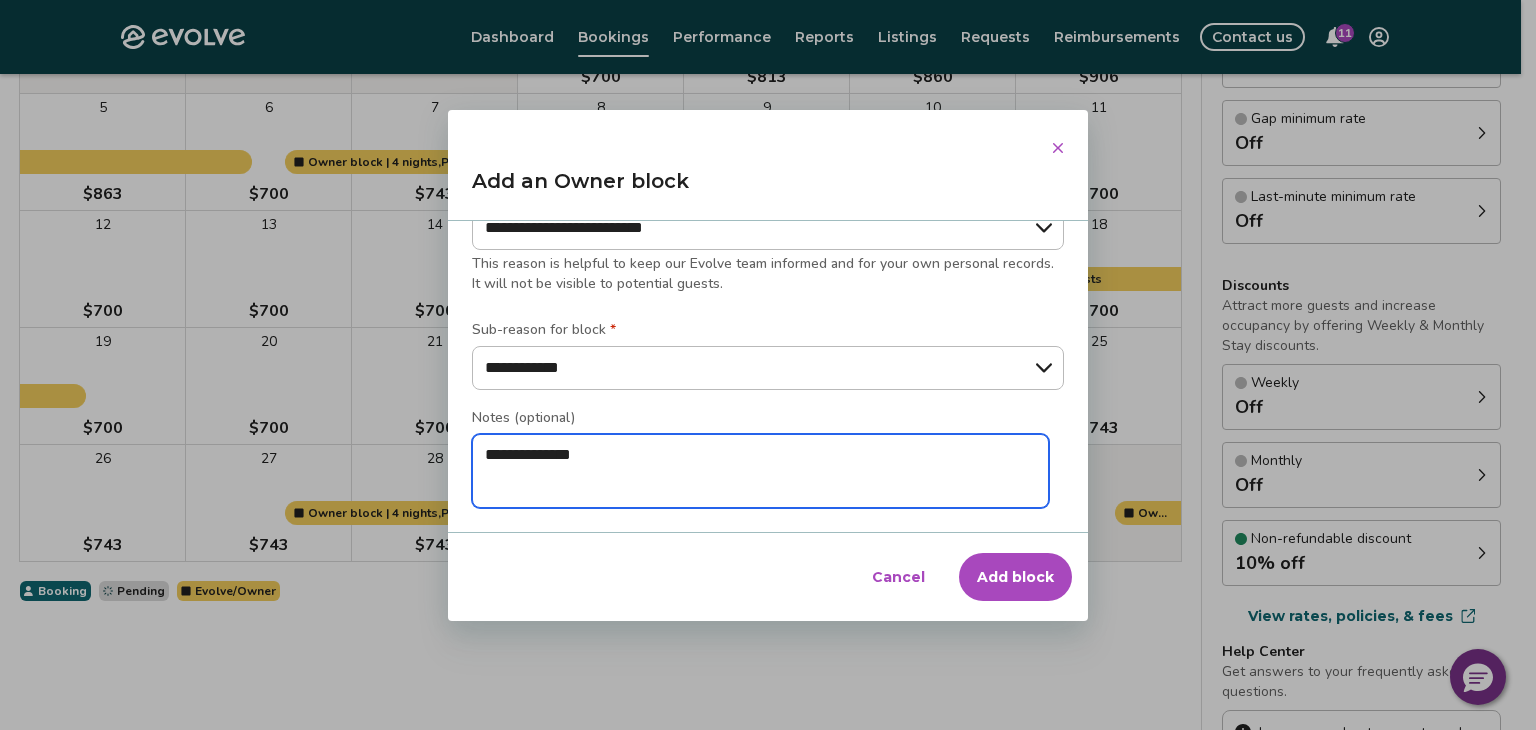 type on "*" 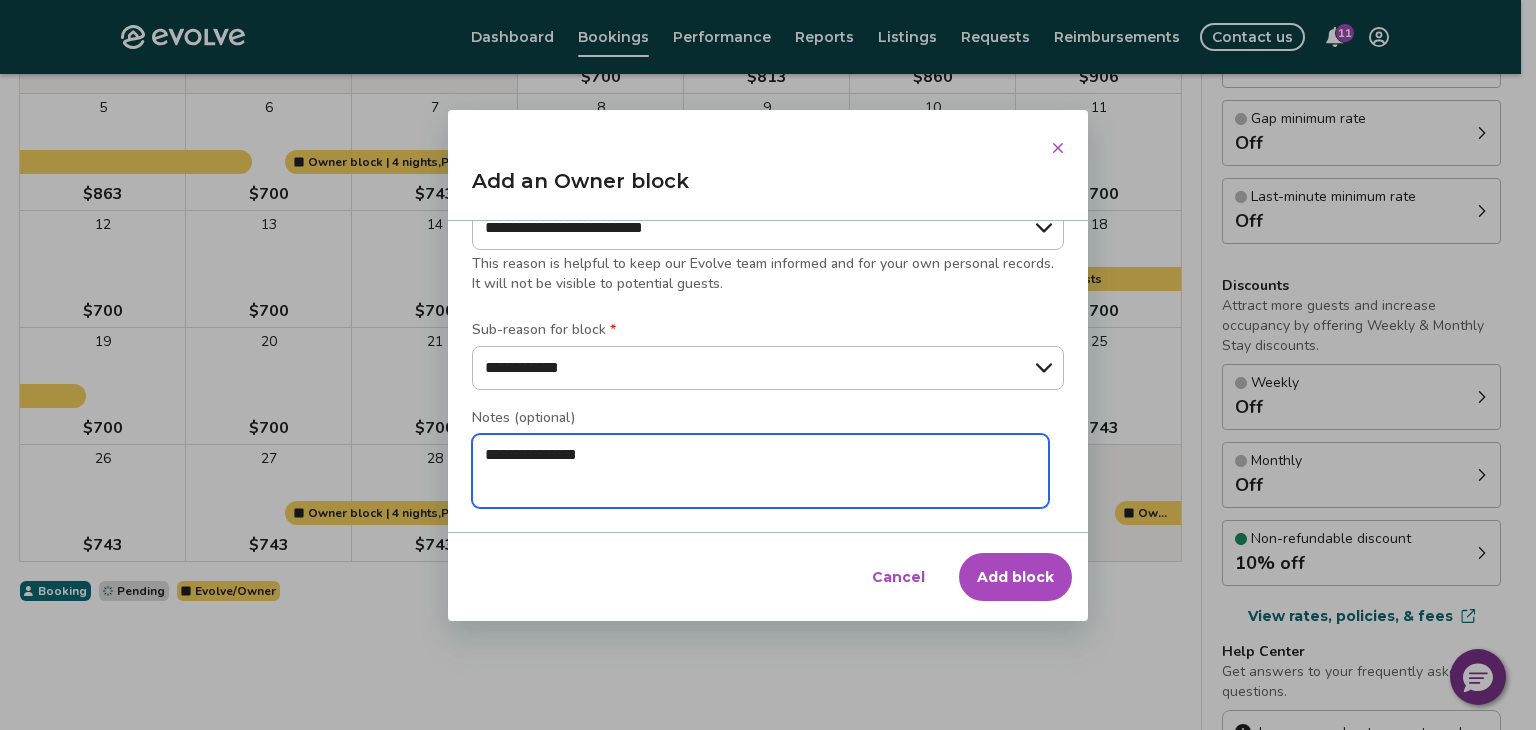 type on "*" 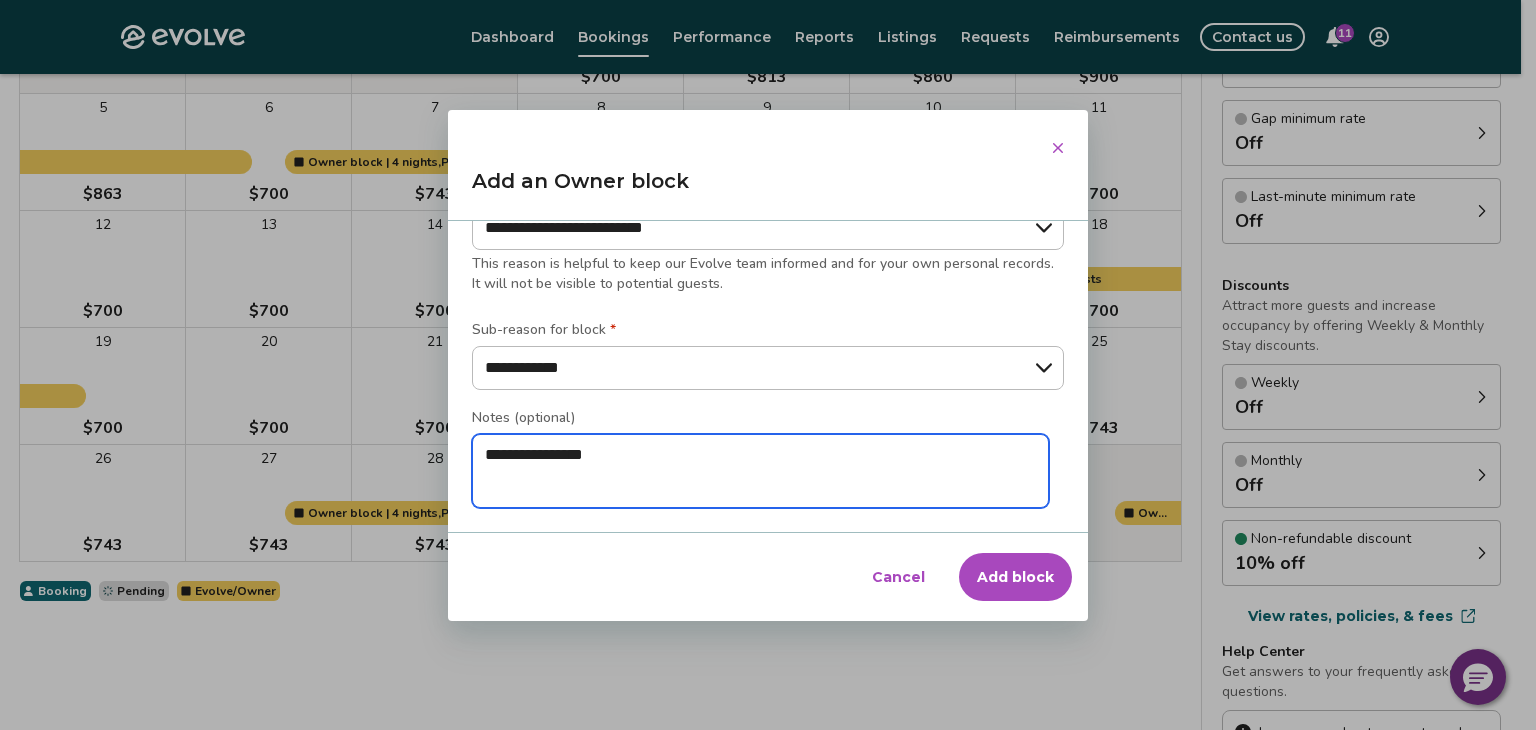 type on "*" 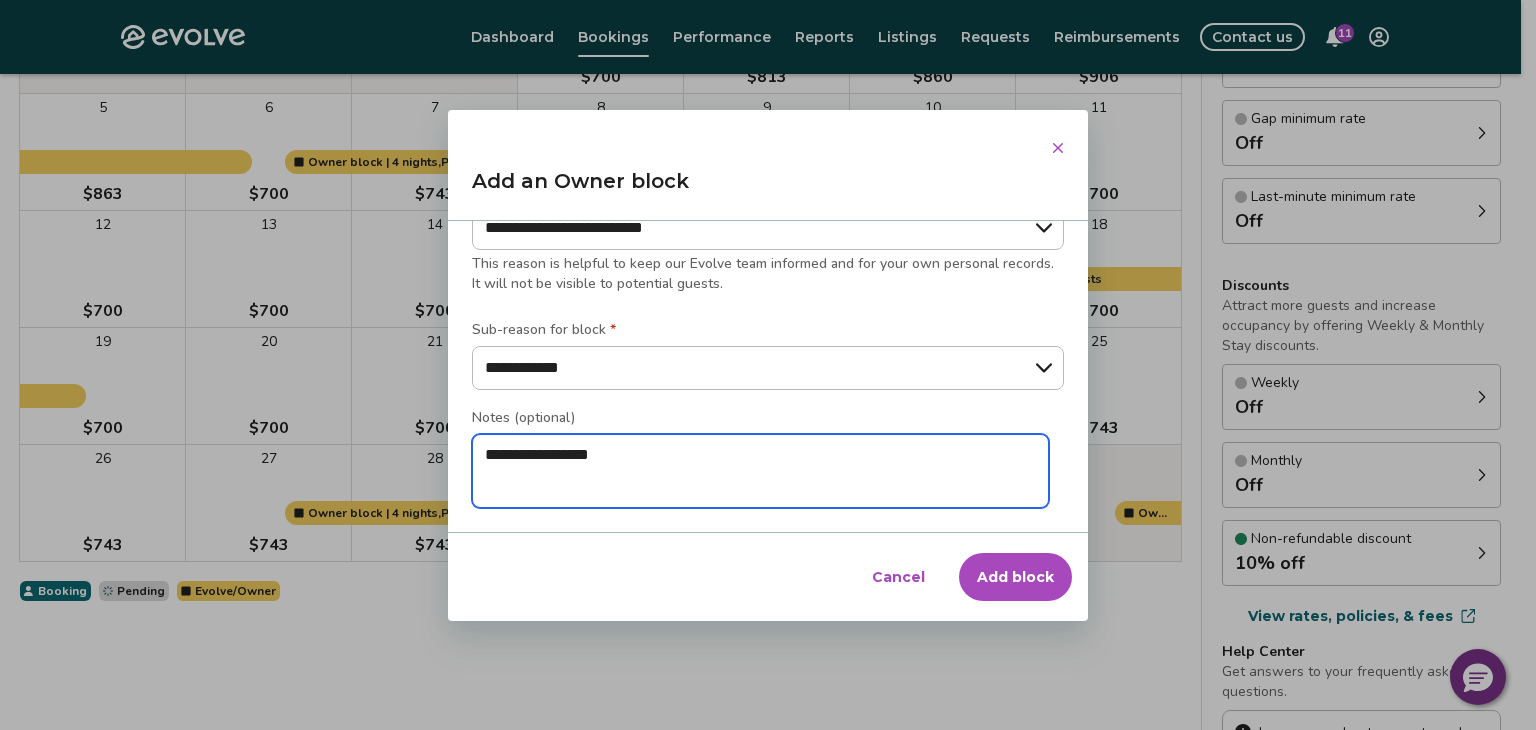 type on "*" 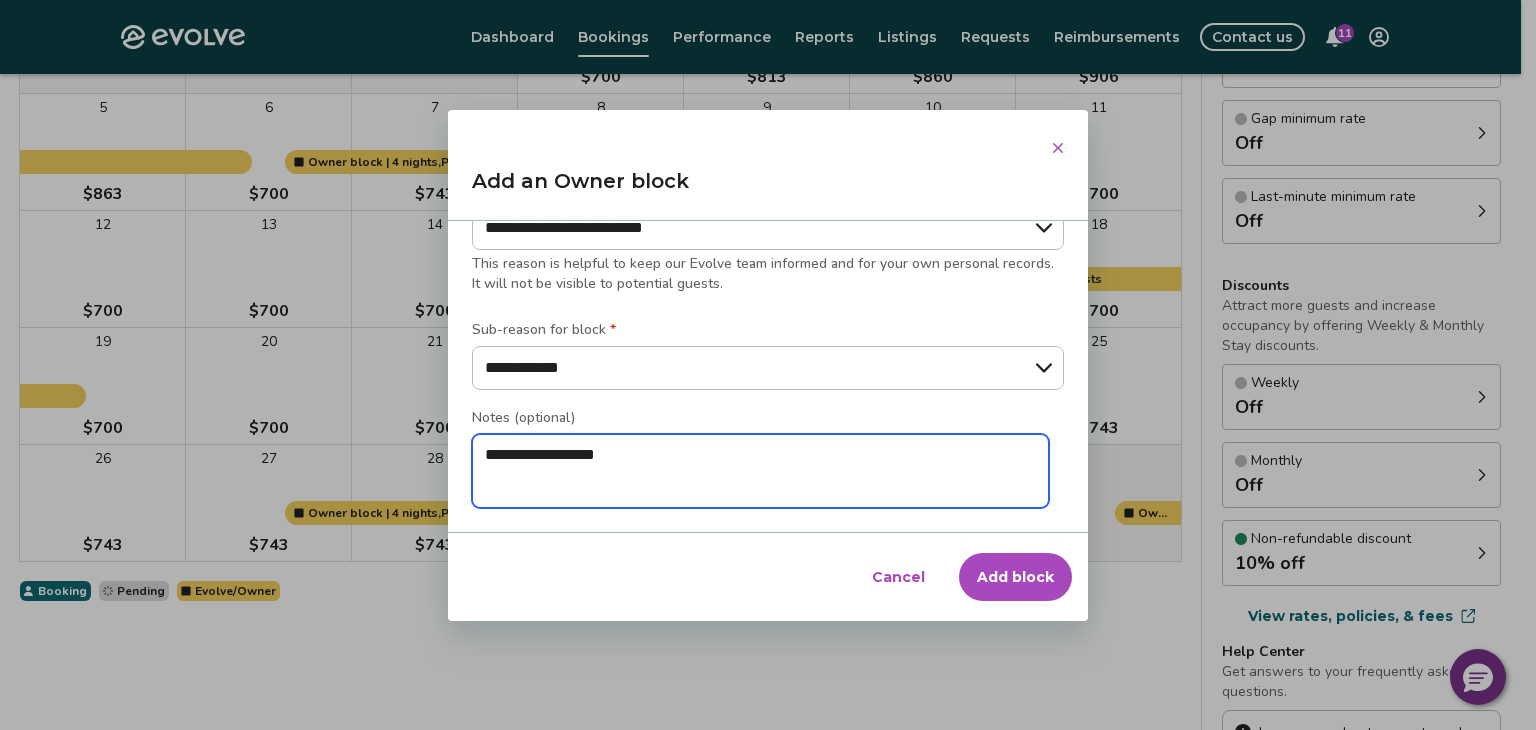 type on "*" 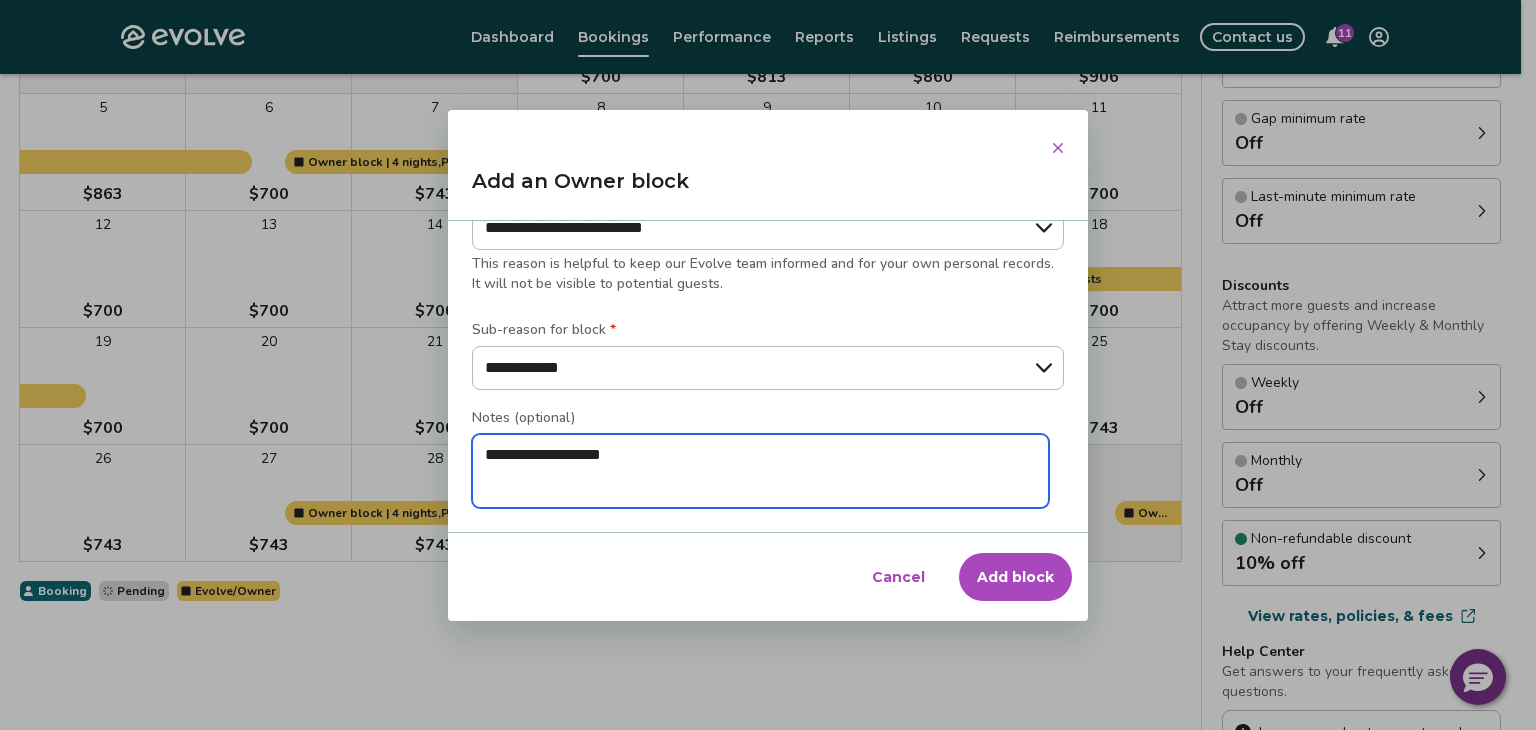 type on "*" 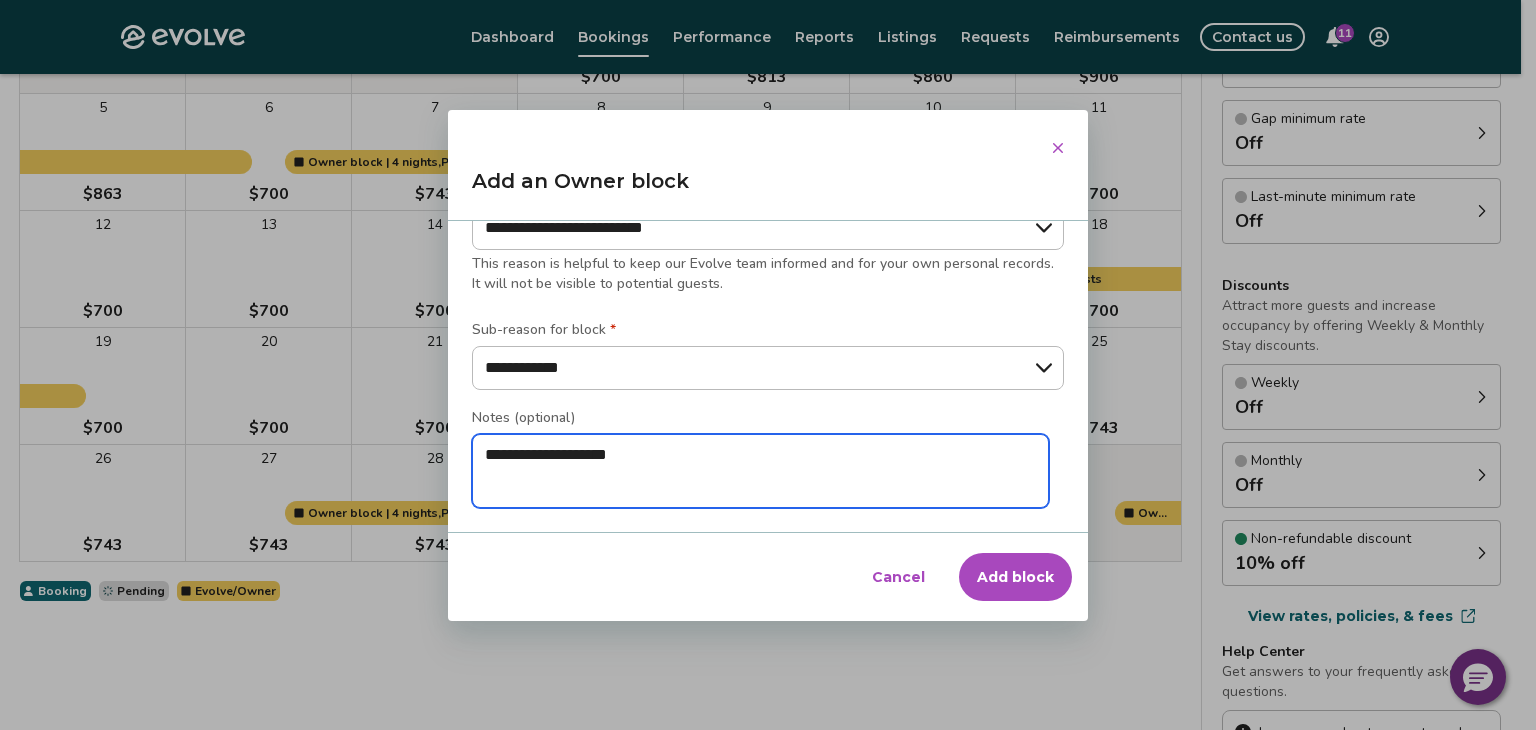type on "*" 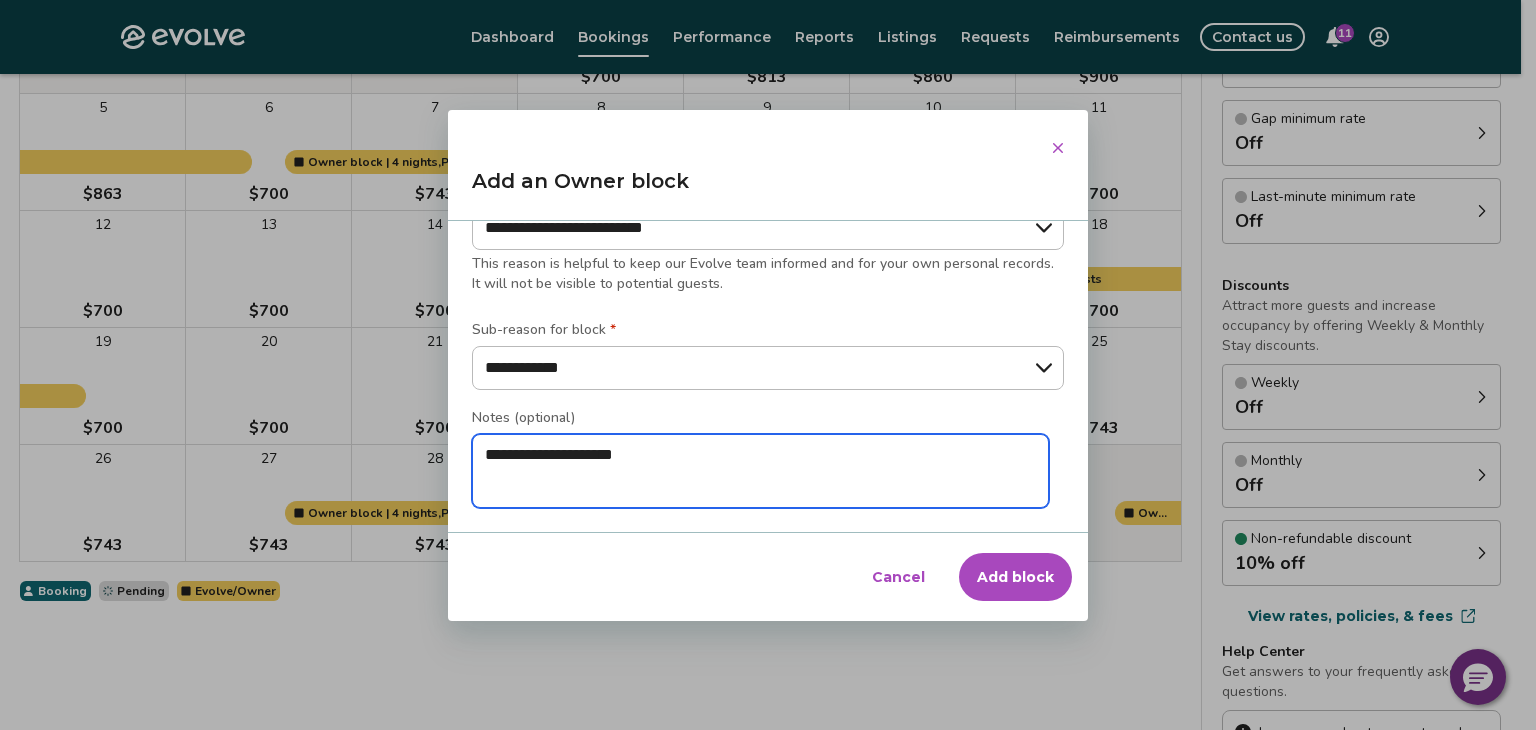 type on "*" 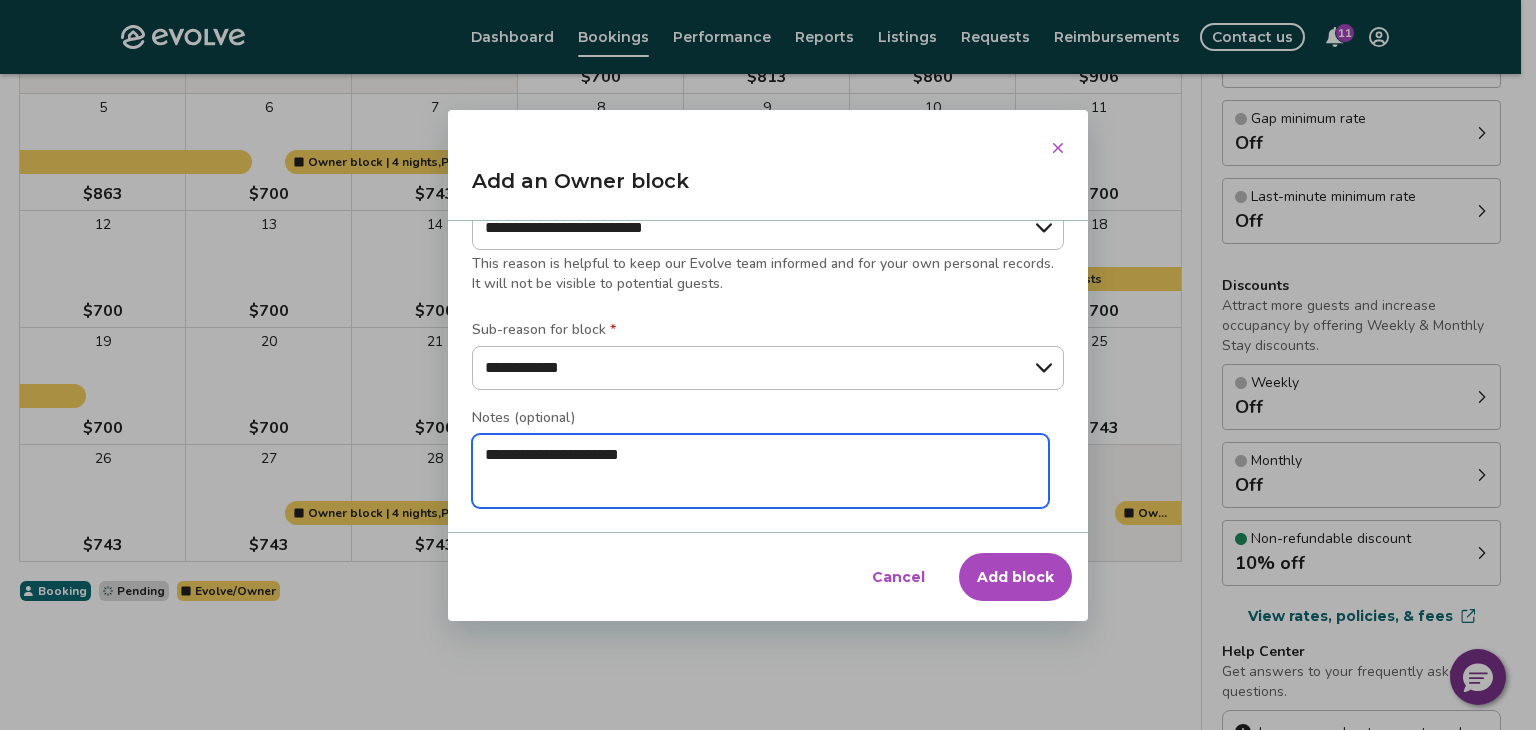 type on "*" 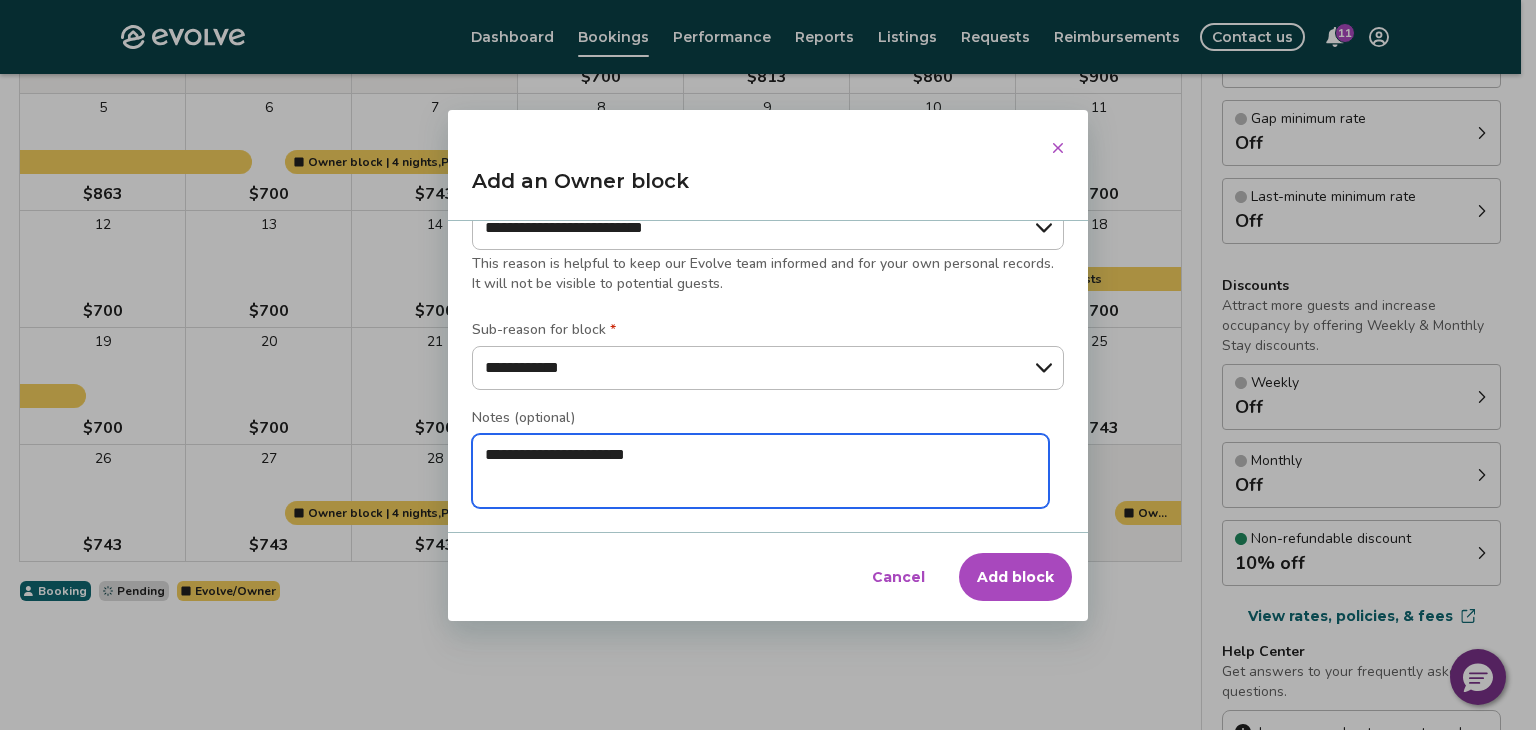 type on "*" 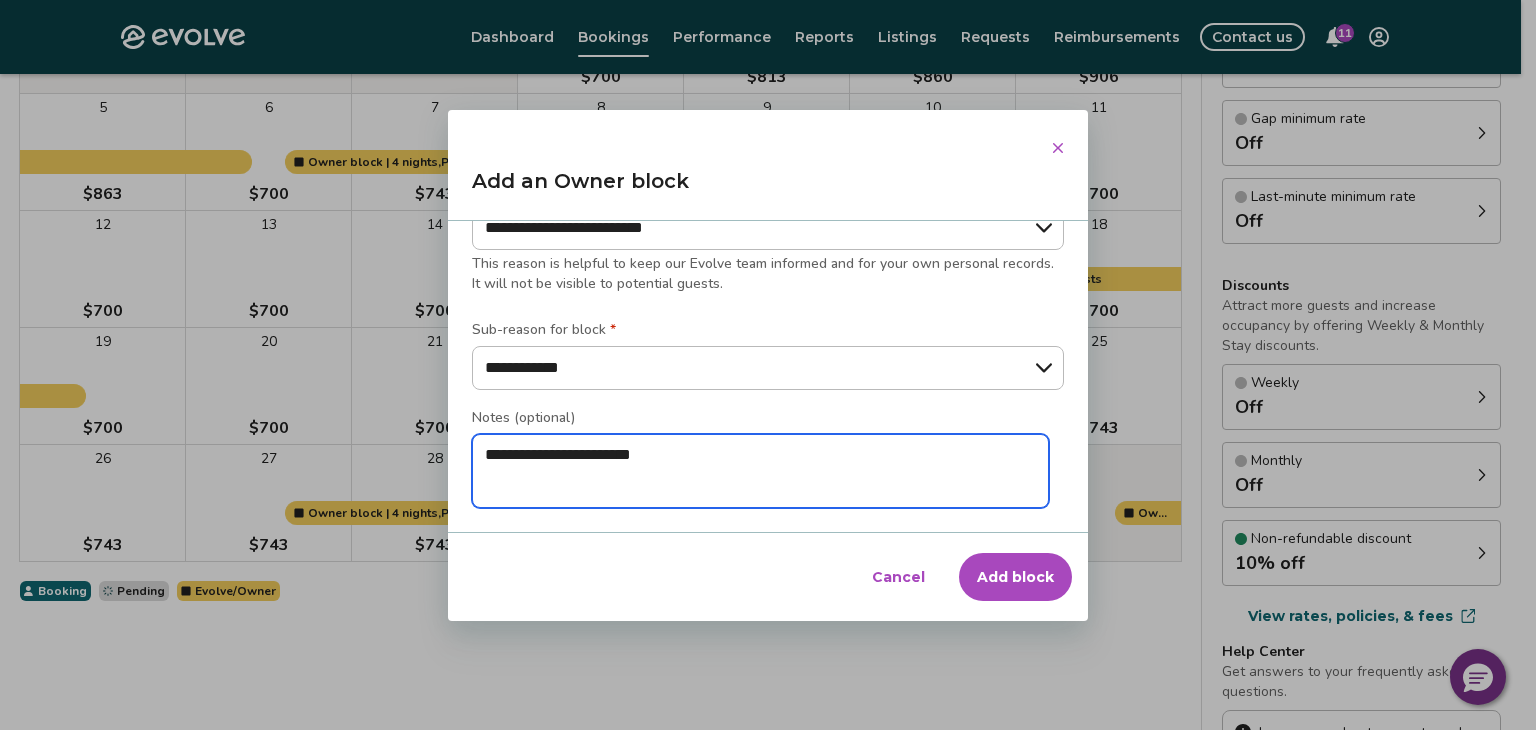 type on "*" 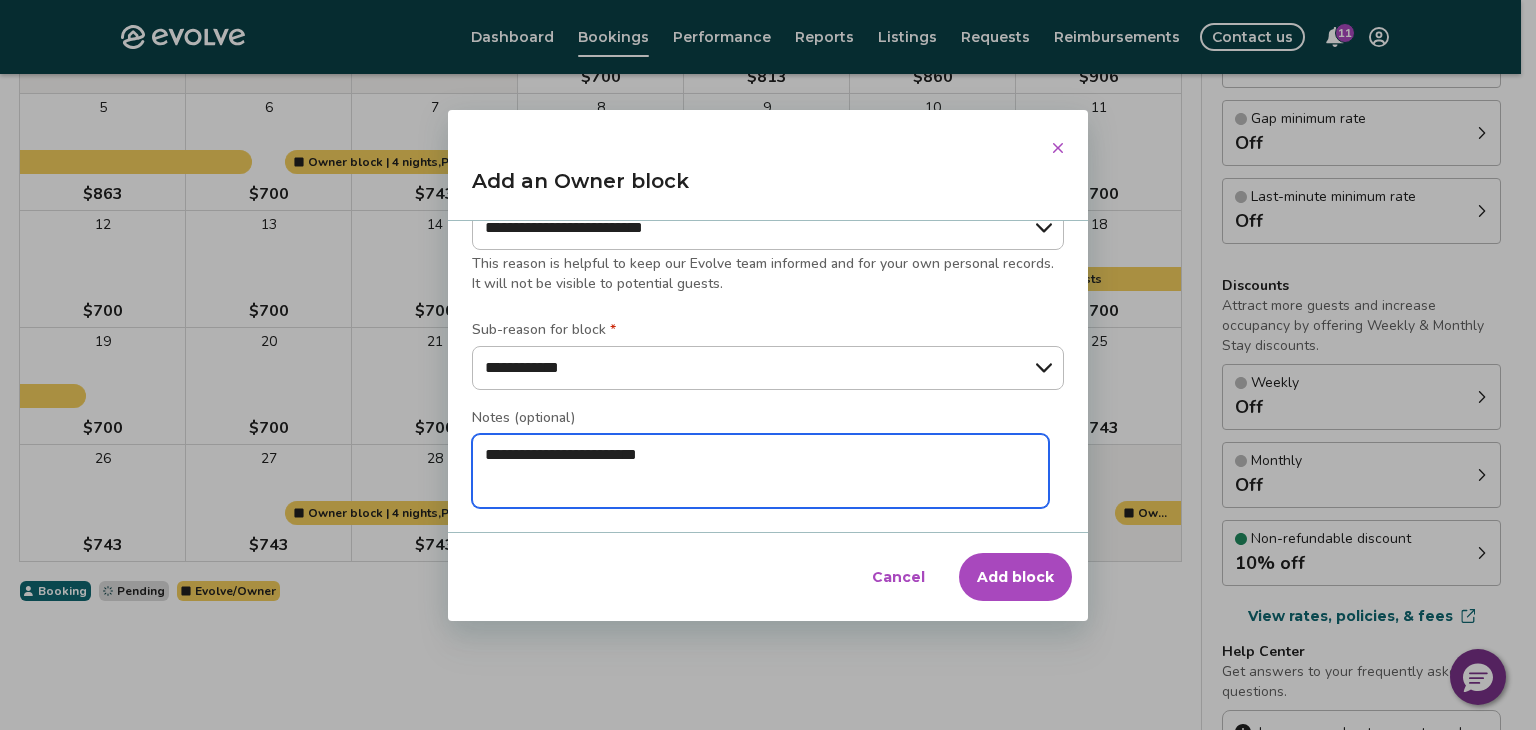 type on "*" 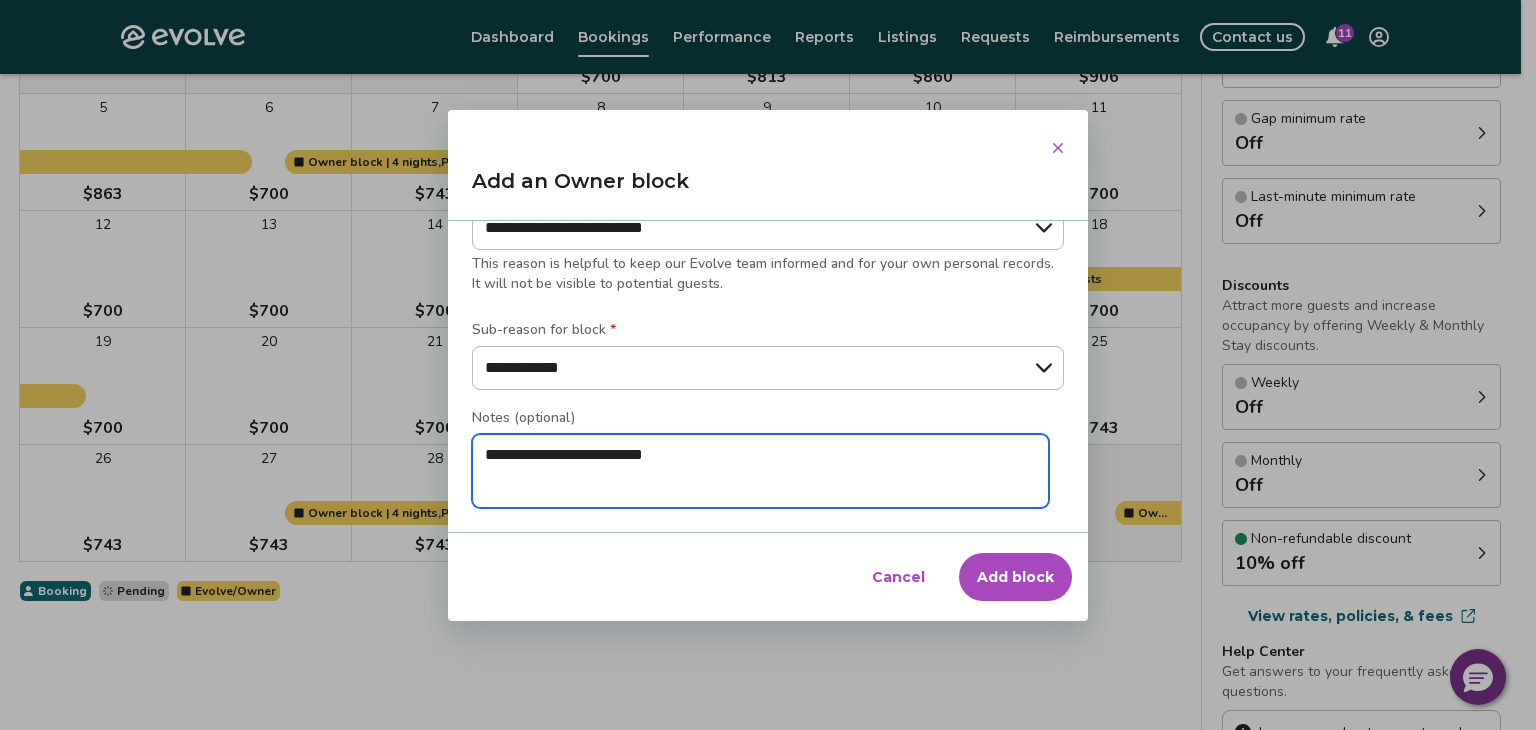 type on "*" 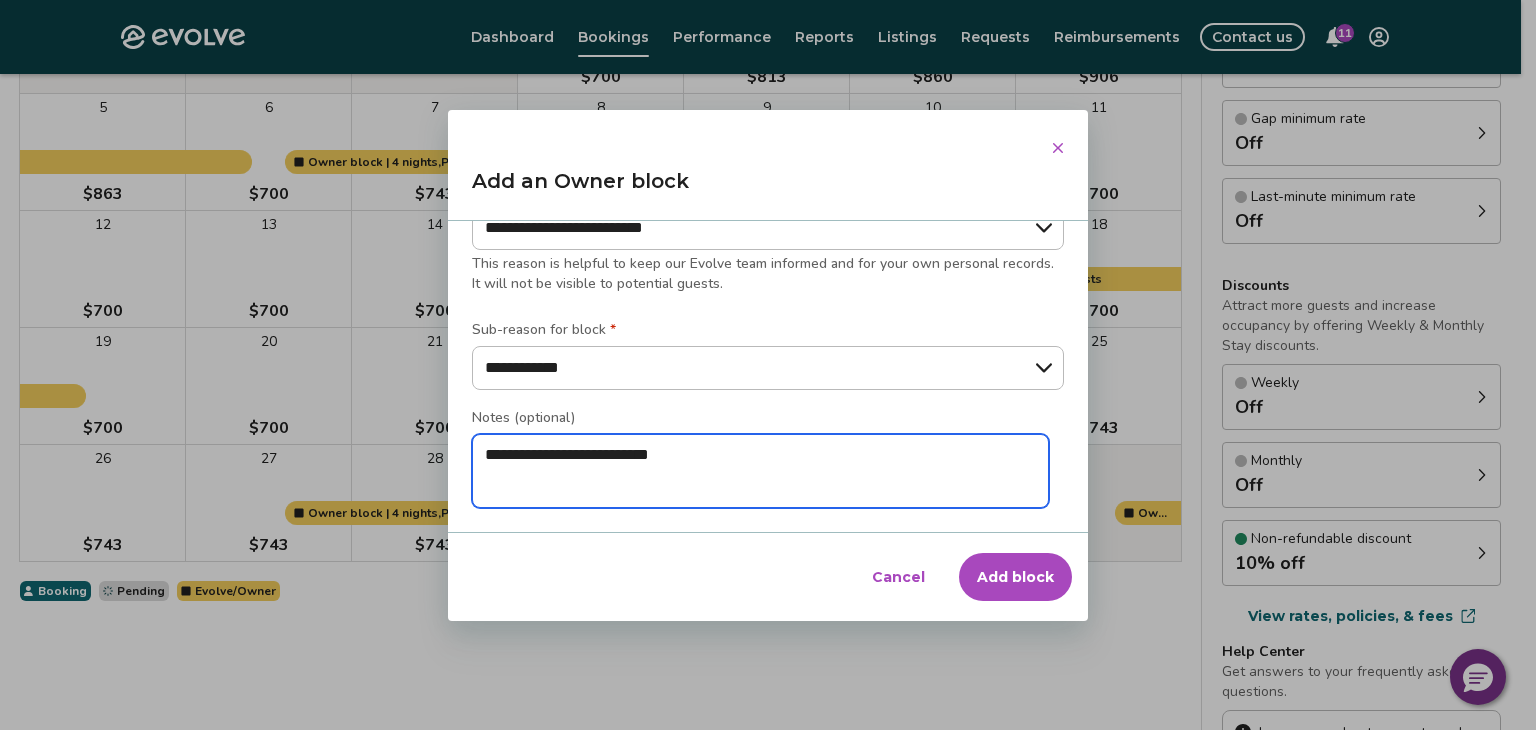 type on "*" 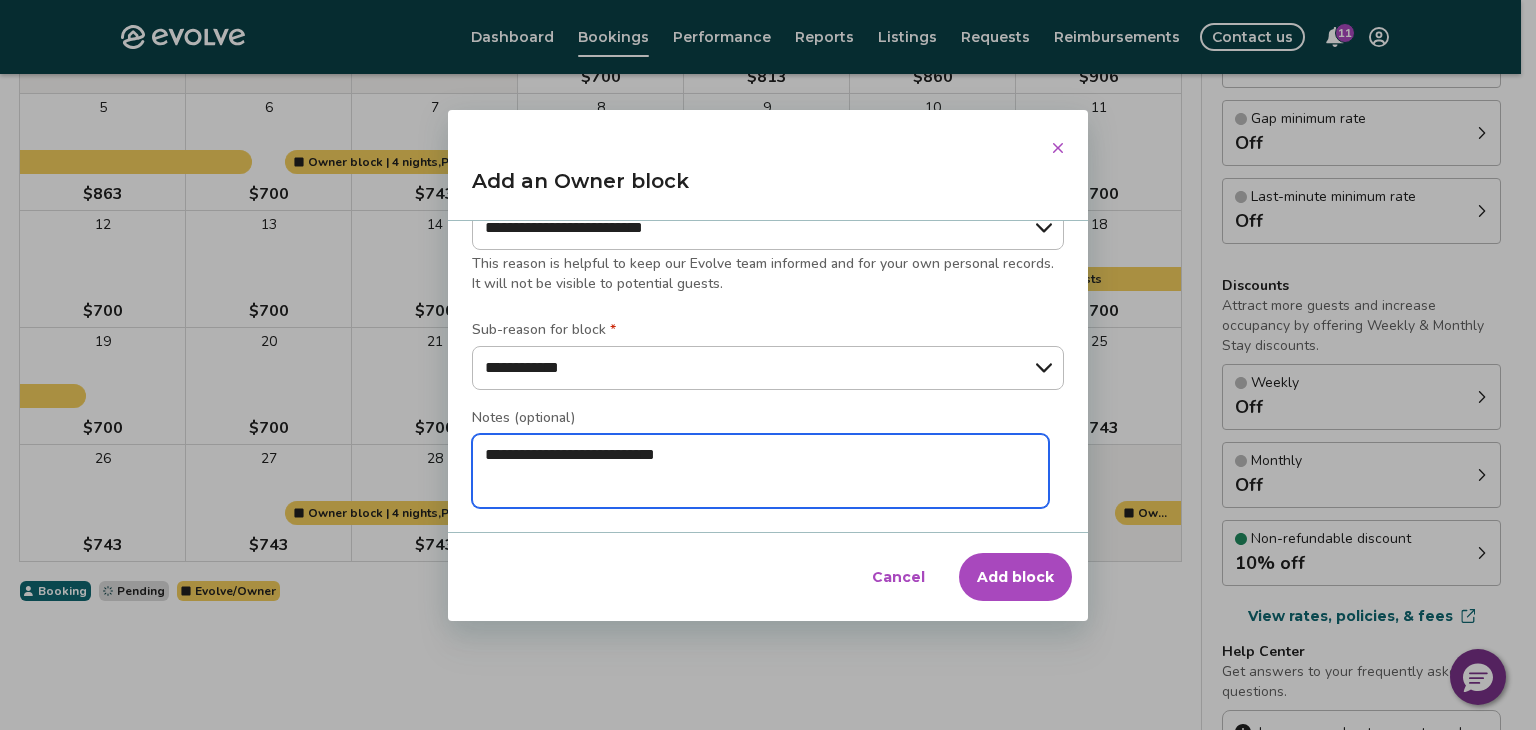 type on "*" 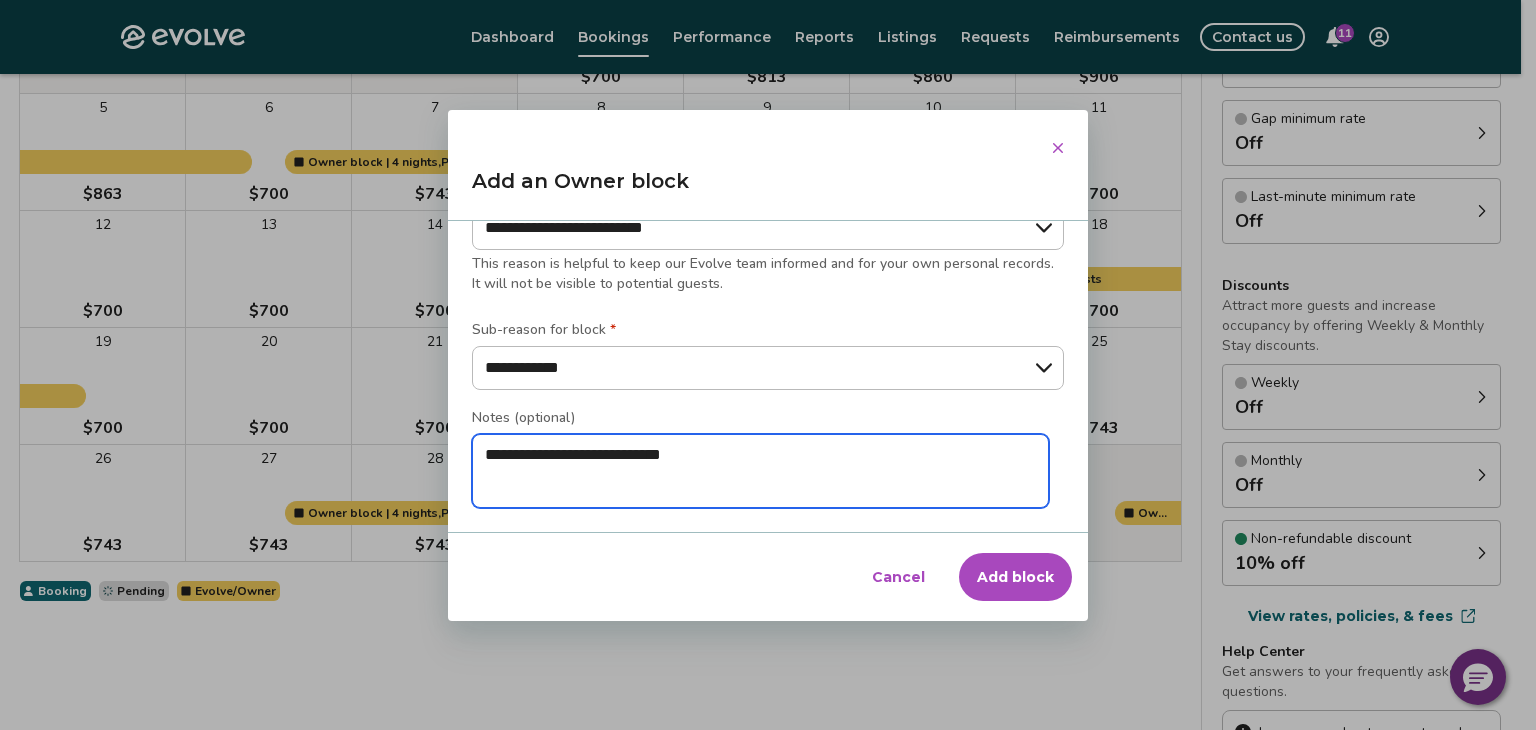 type on "*" 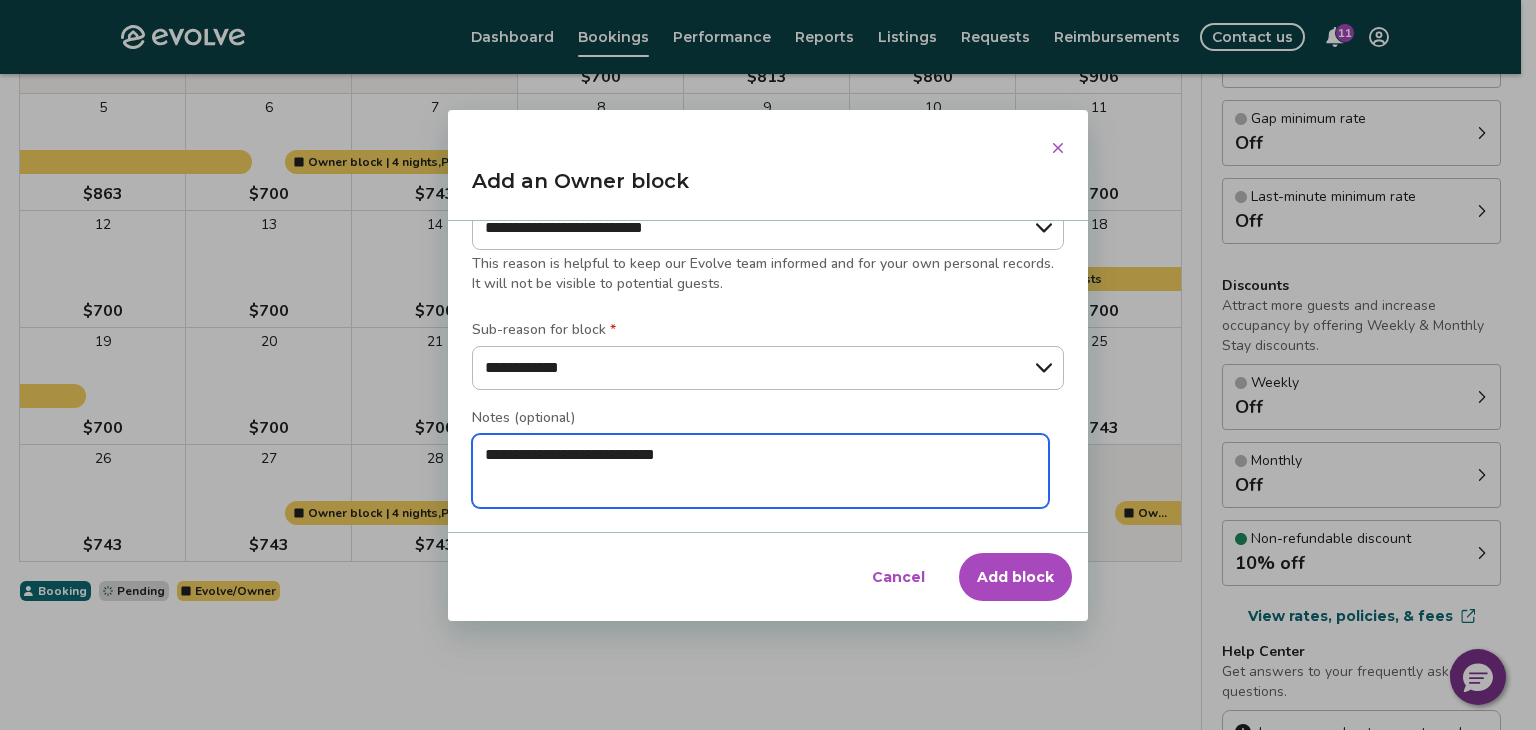 type on "*" 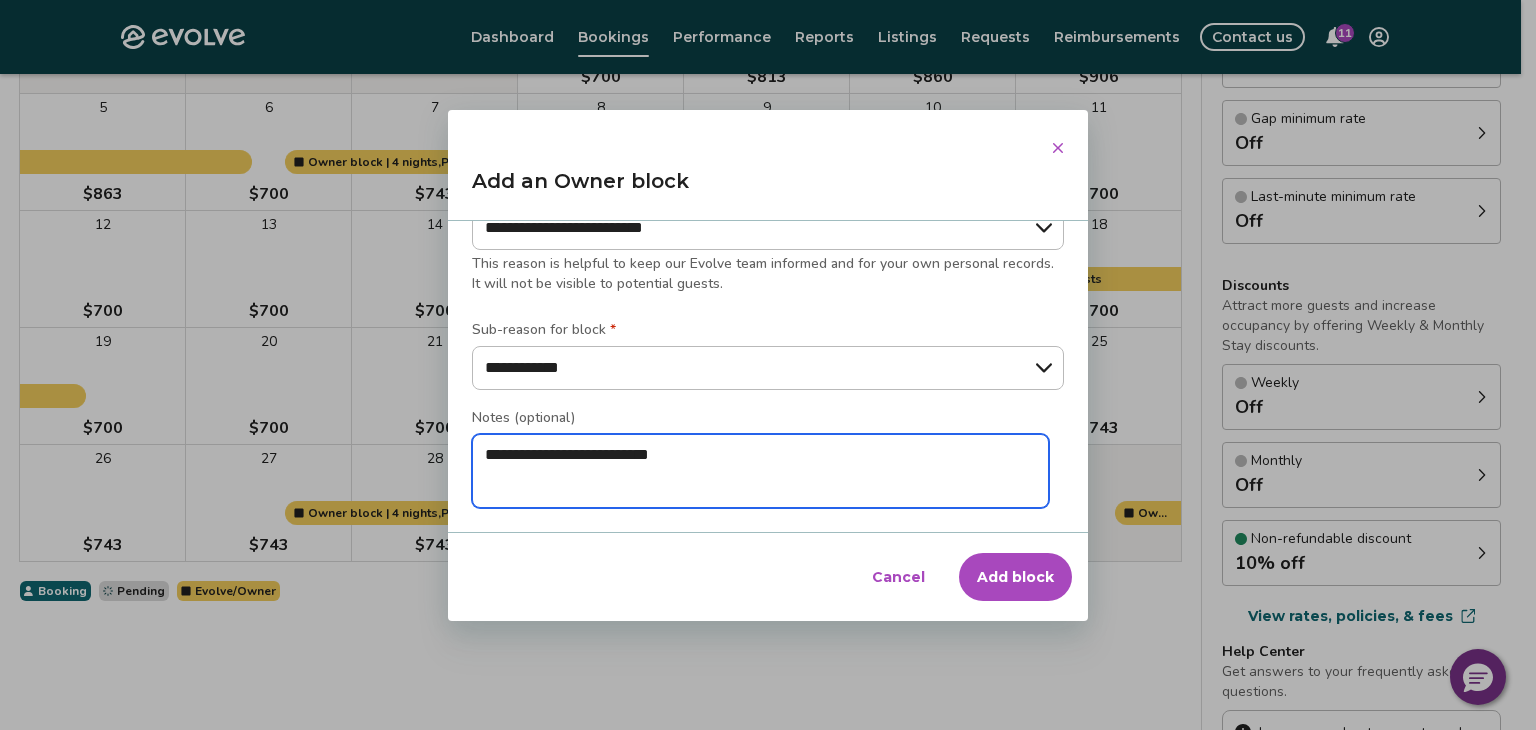 type on "*" 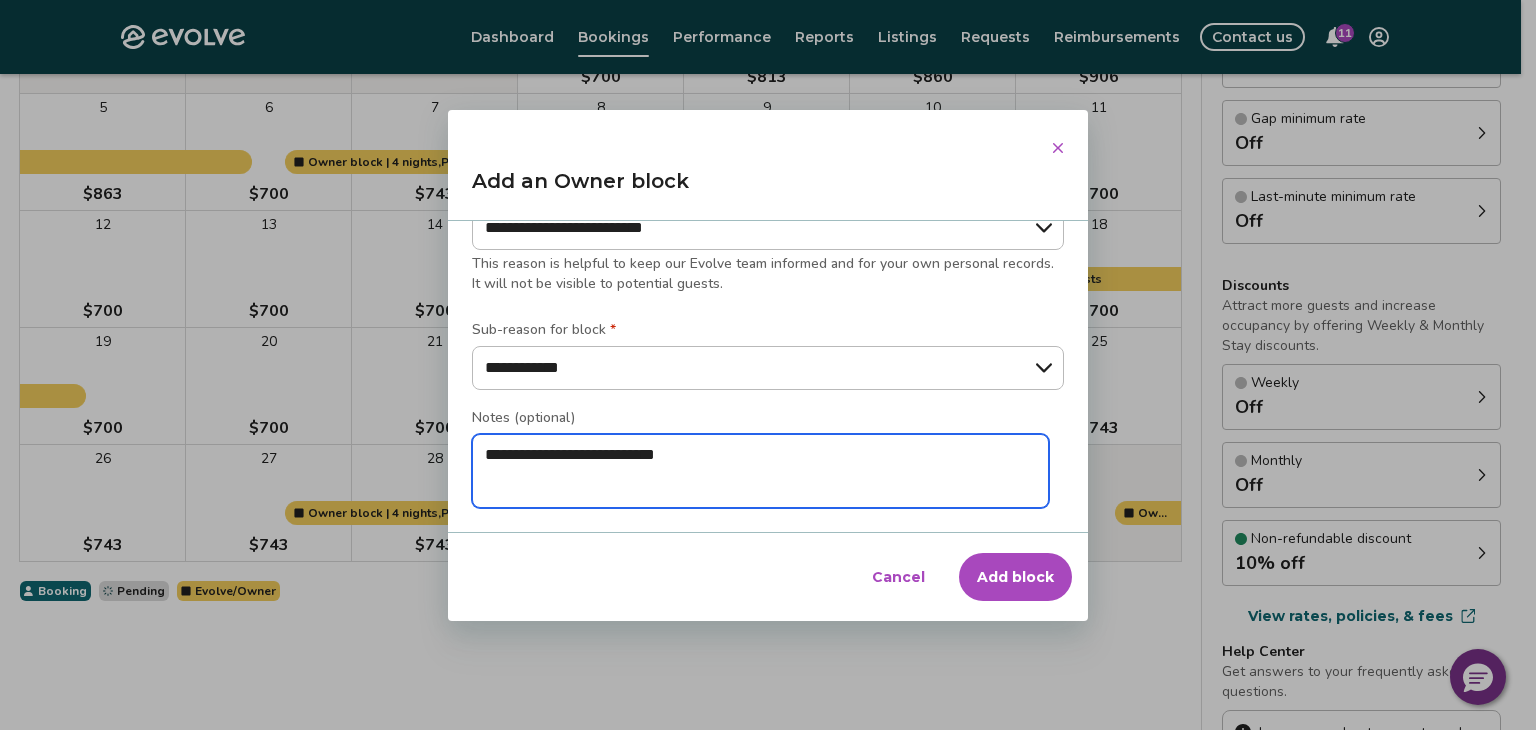 type on "*" 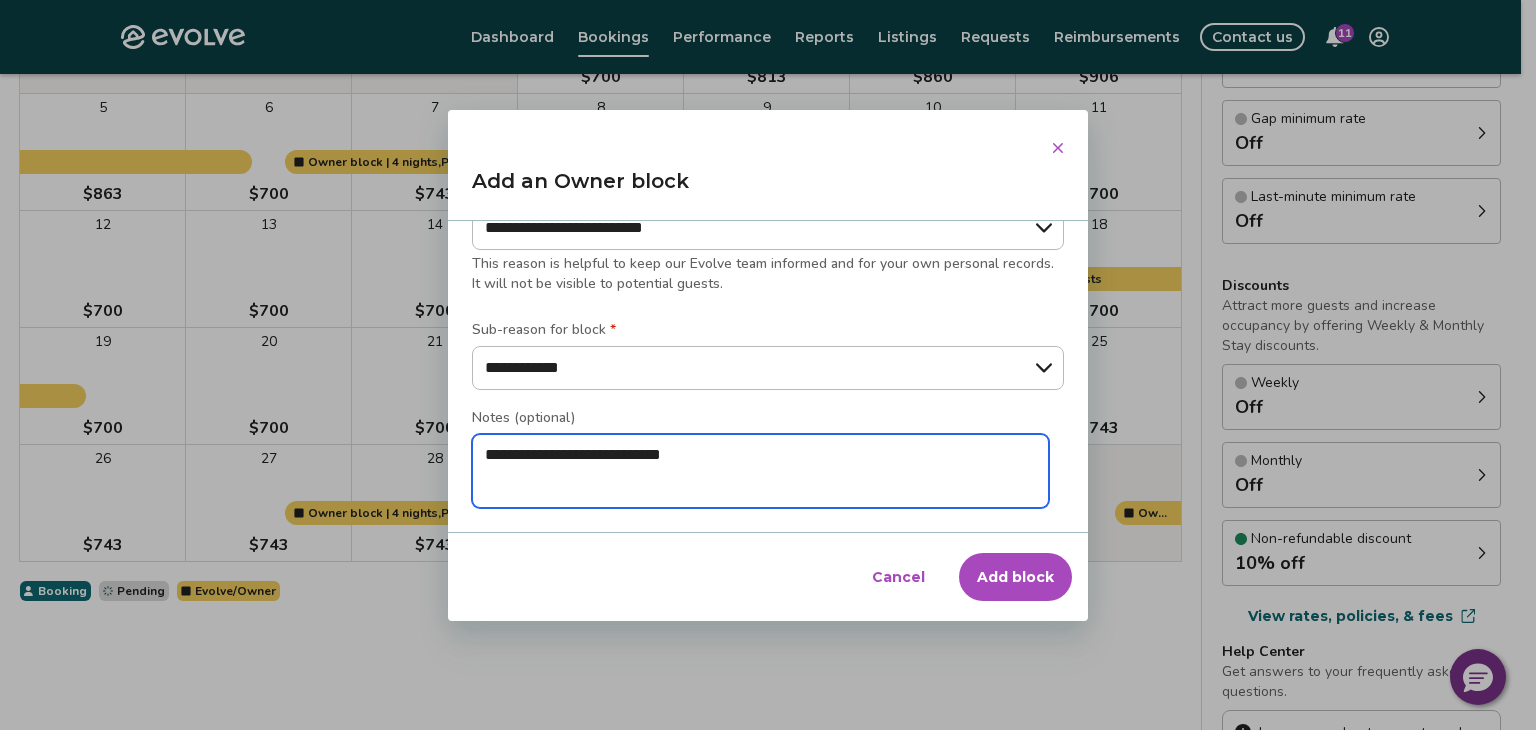 type on "*" 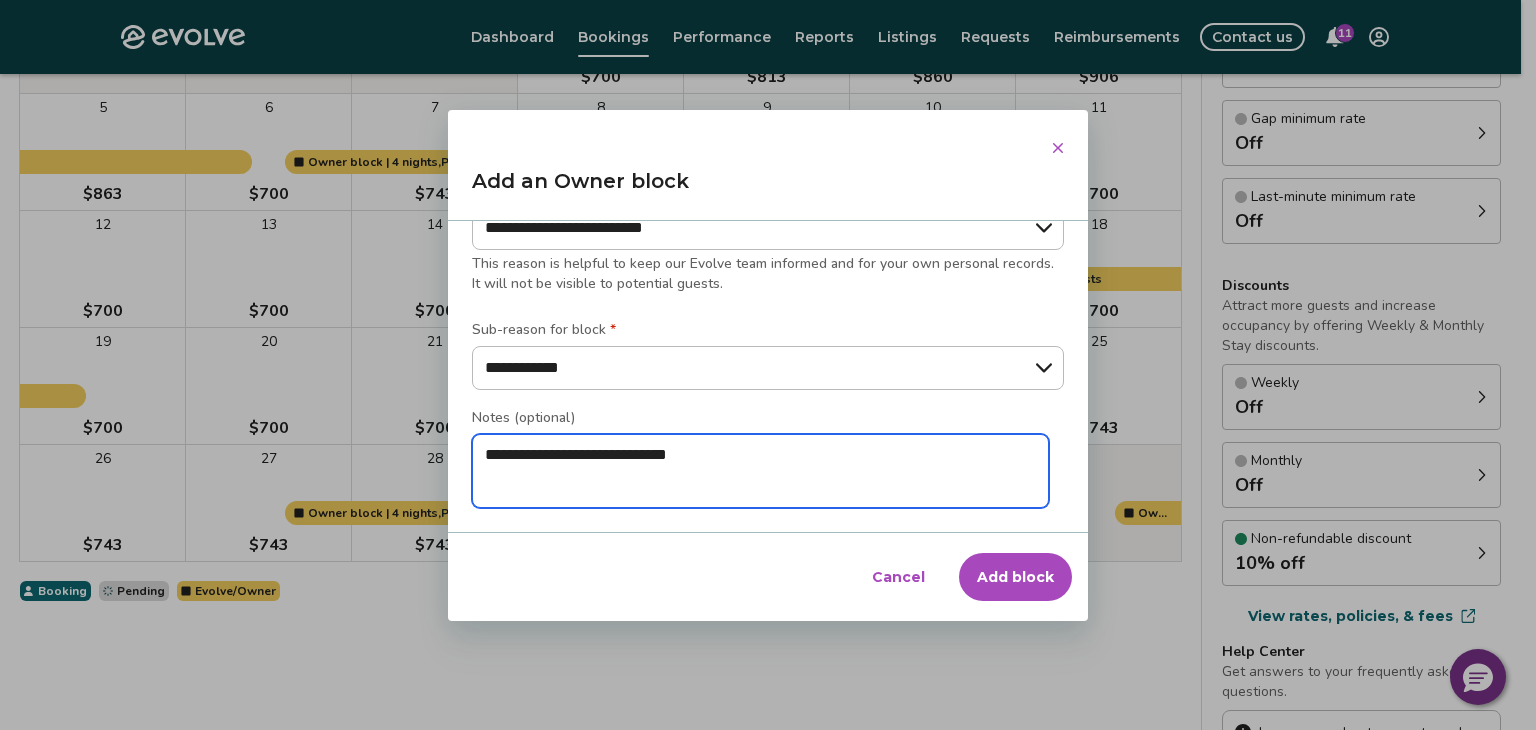 type on "*" 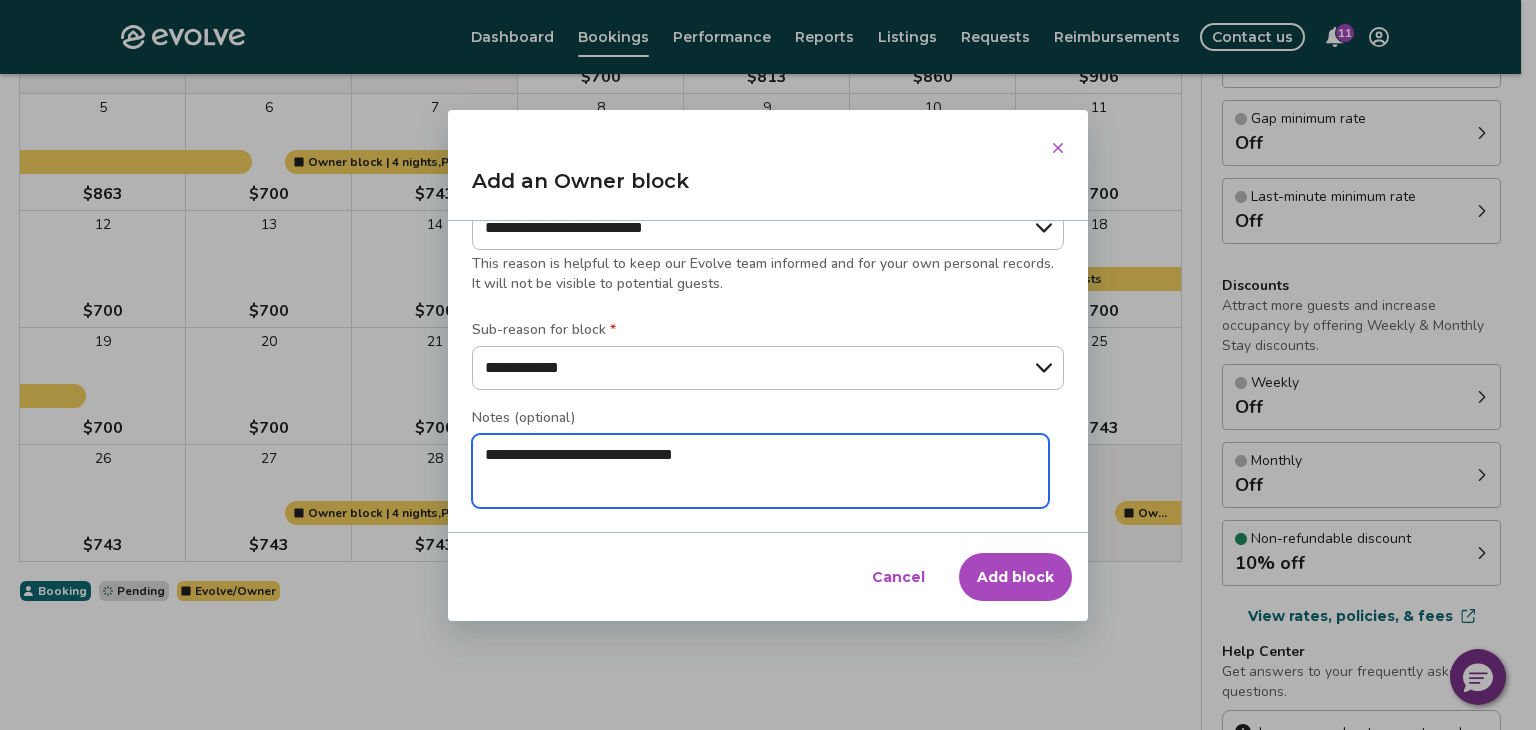 type on "*" 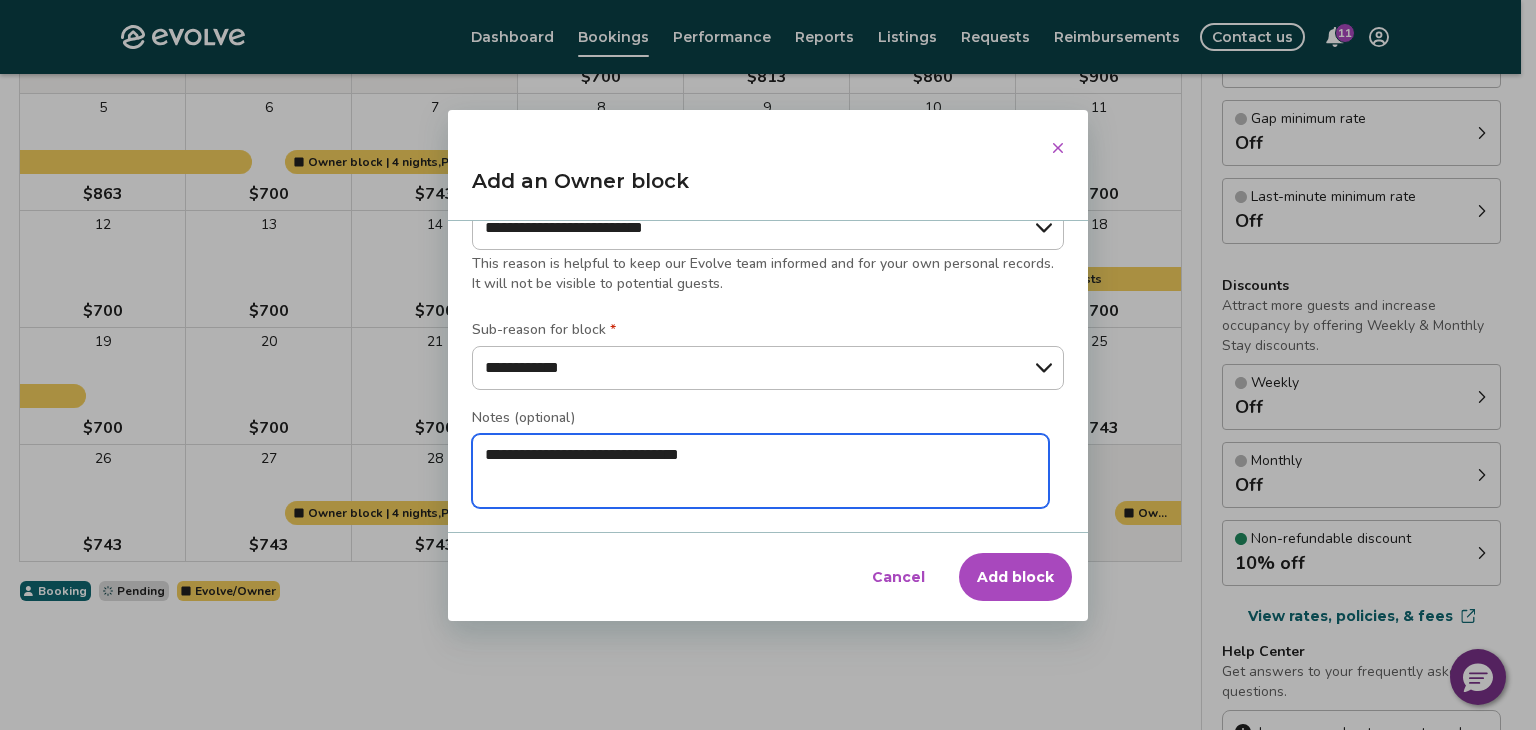 type on "*" 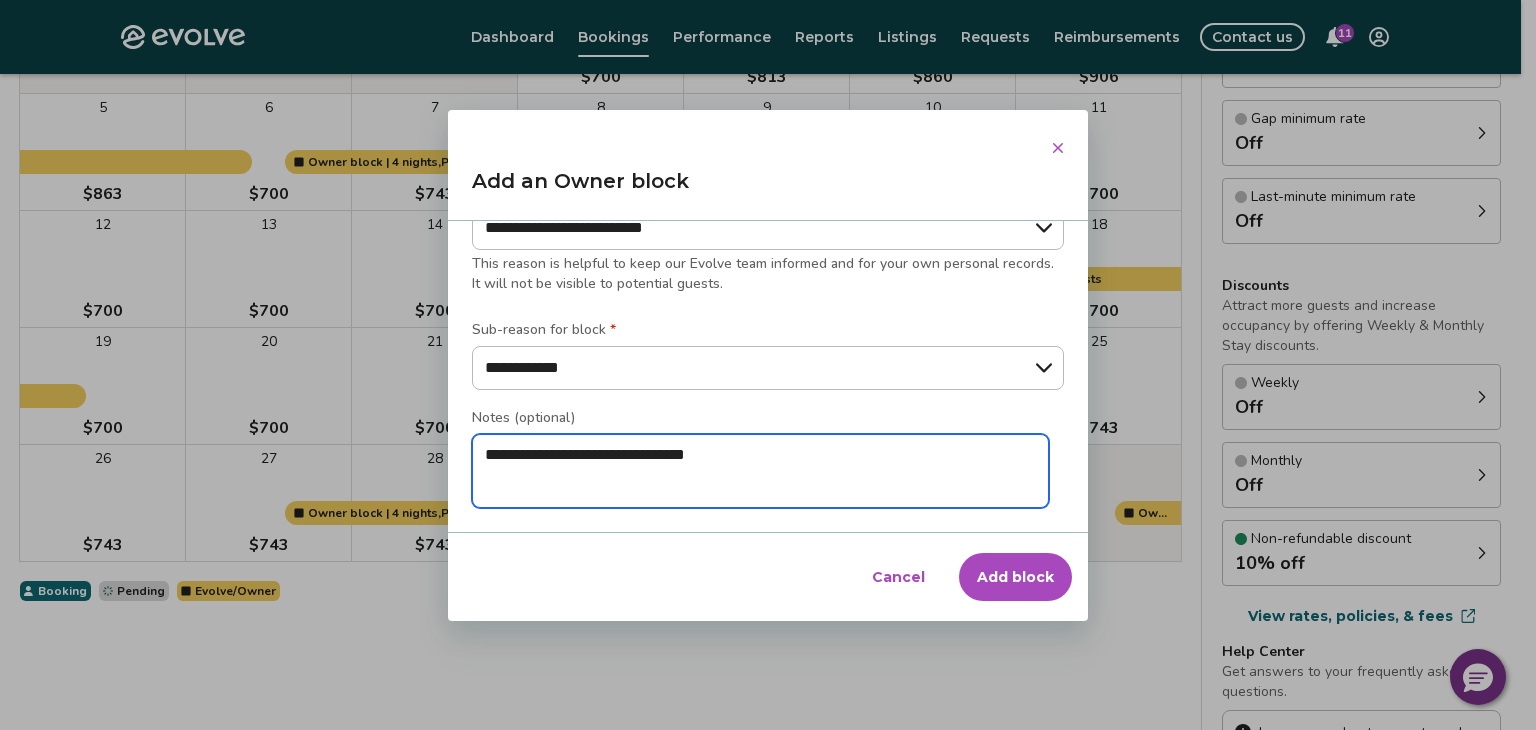 type on "*" 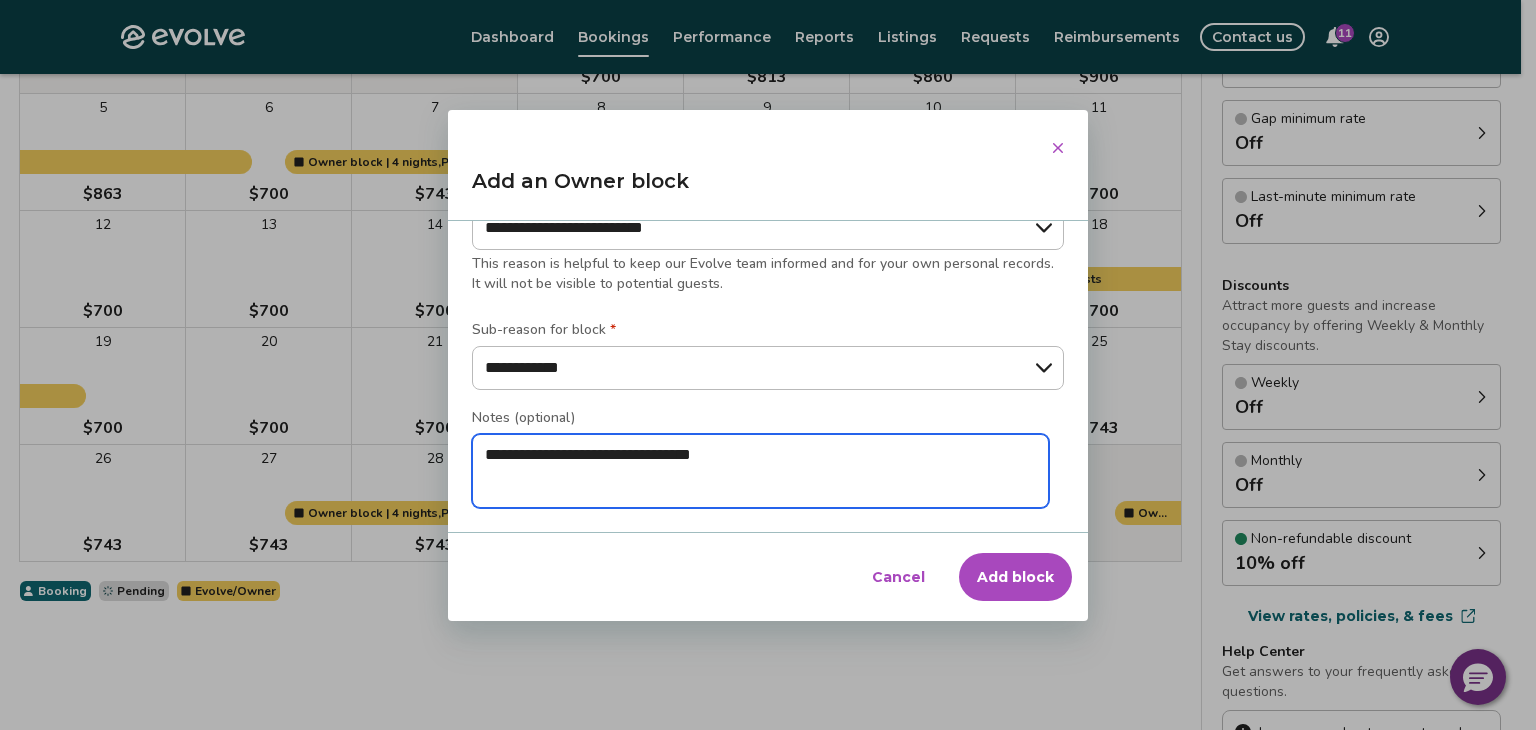 type on "*" 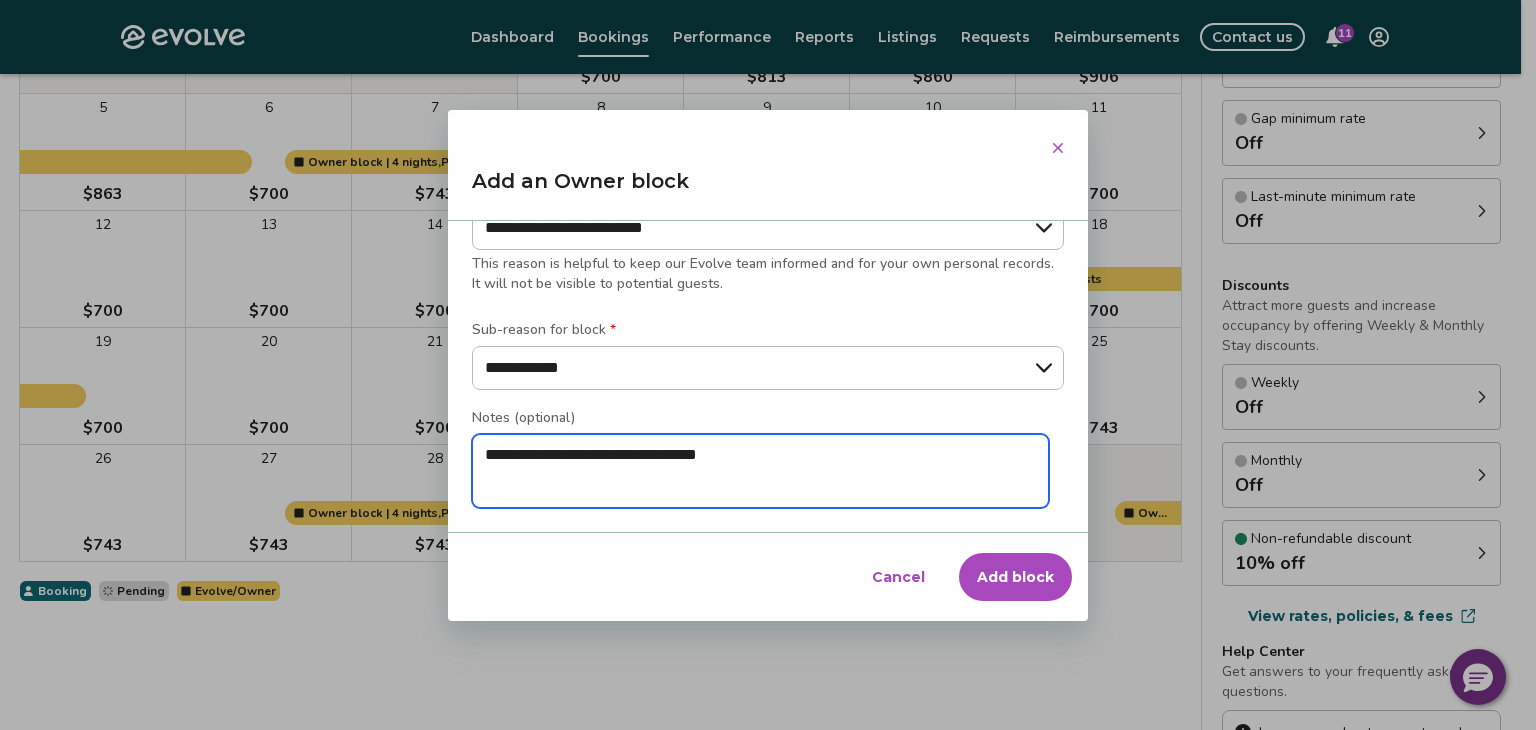 type on "*" 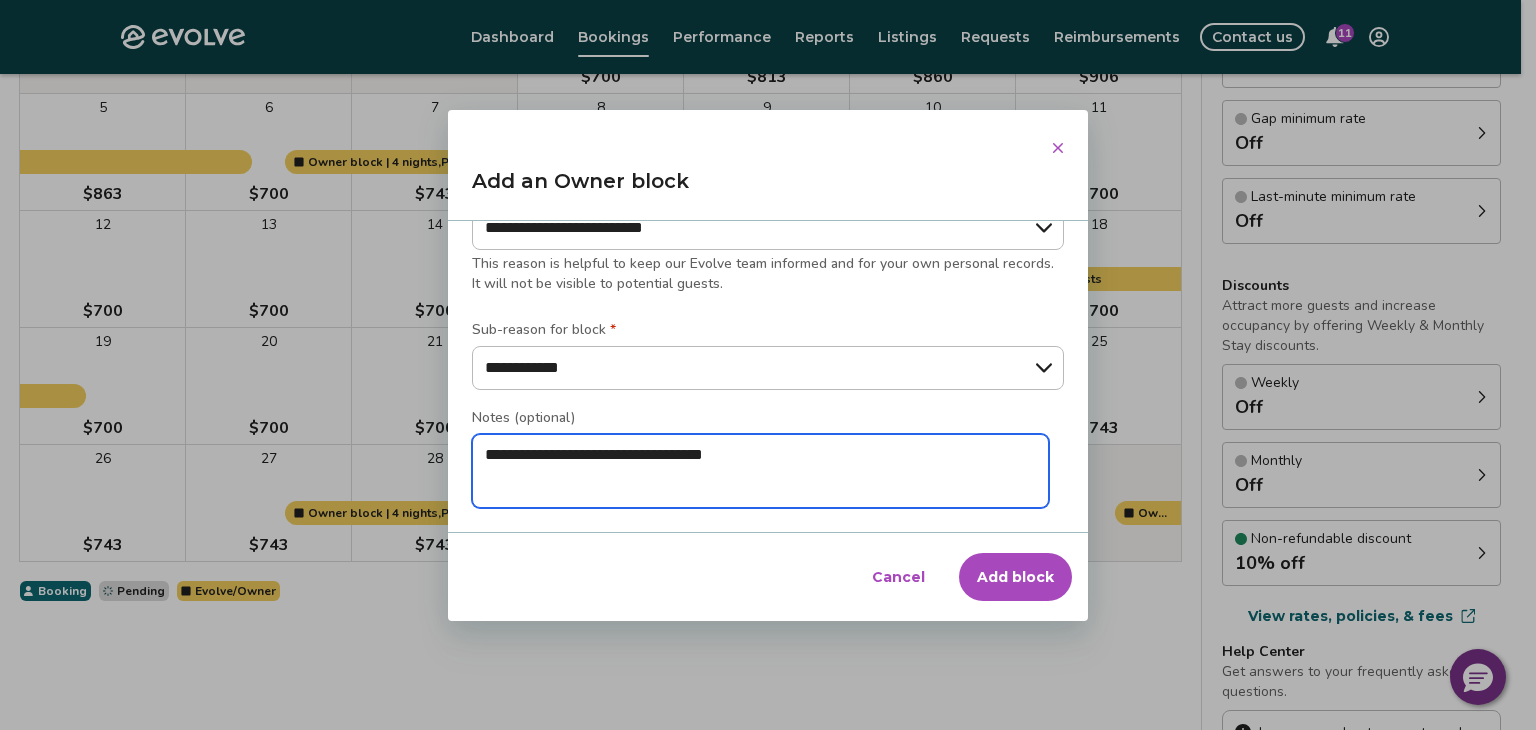 type on "*" 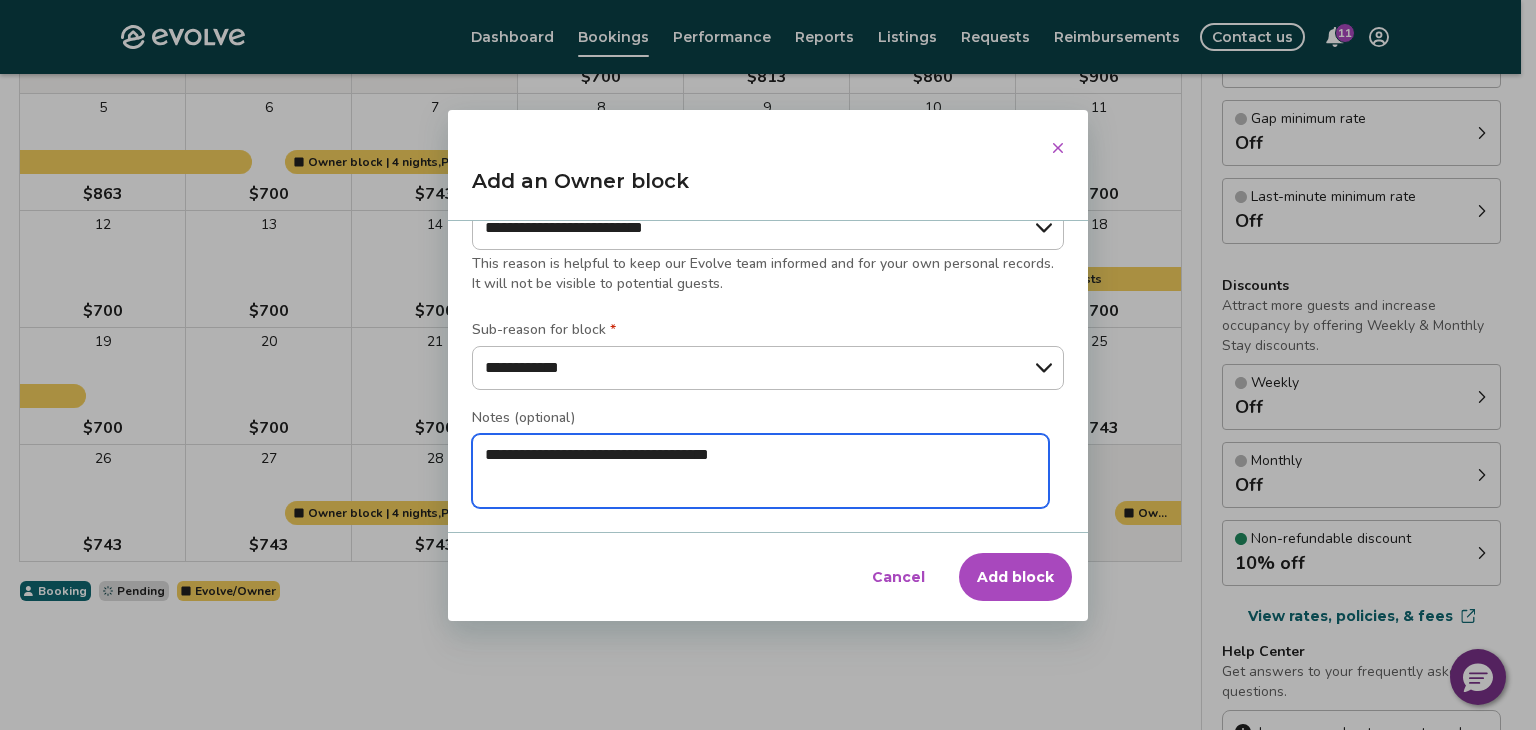 type on "**********" 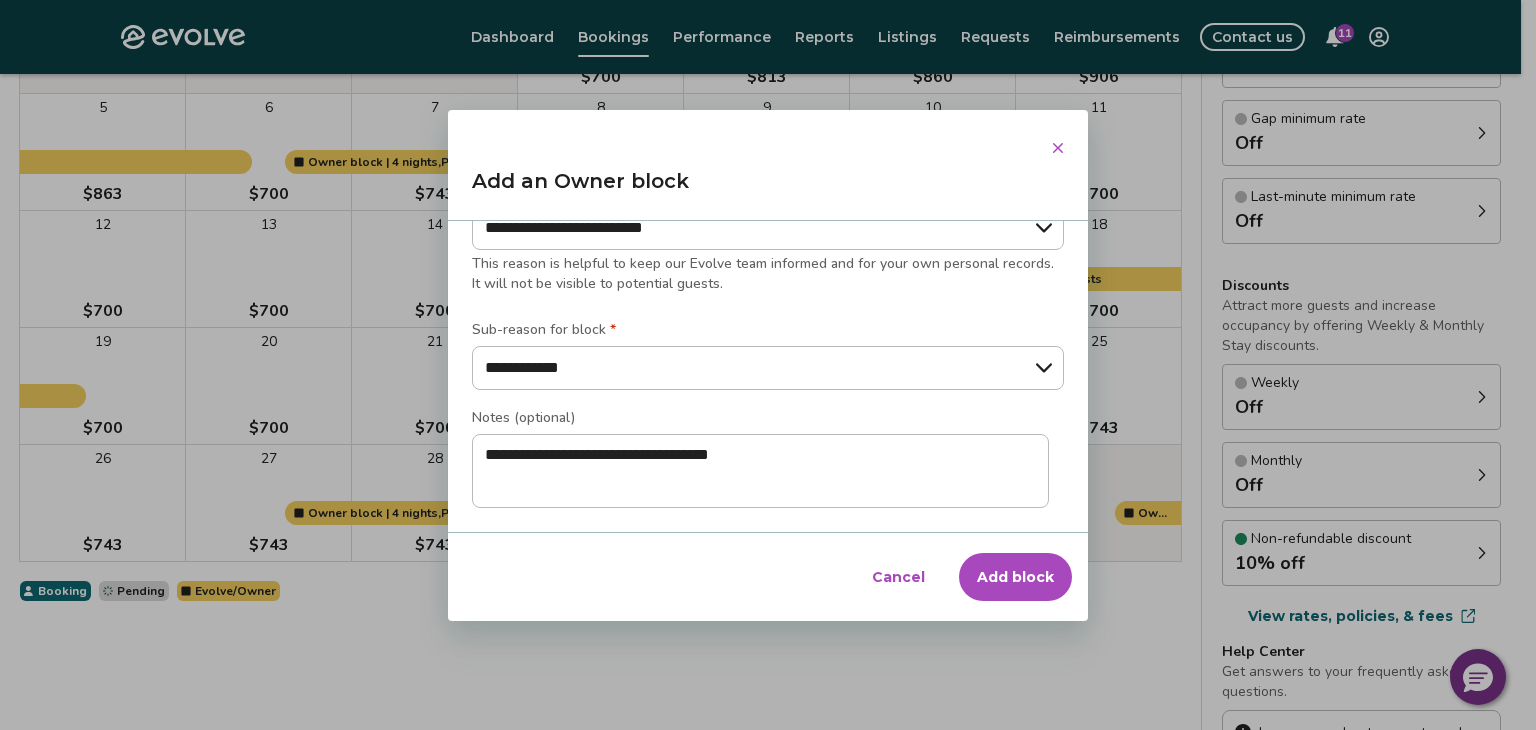 click on "Add block" at bounding box center [1015, 577] 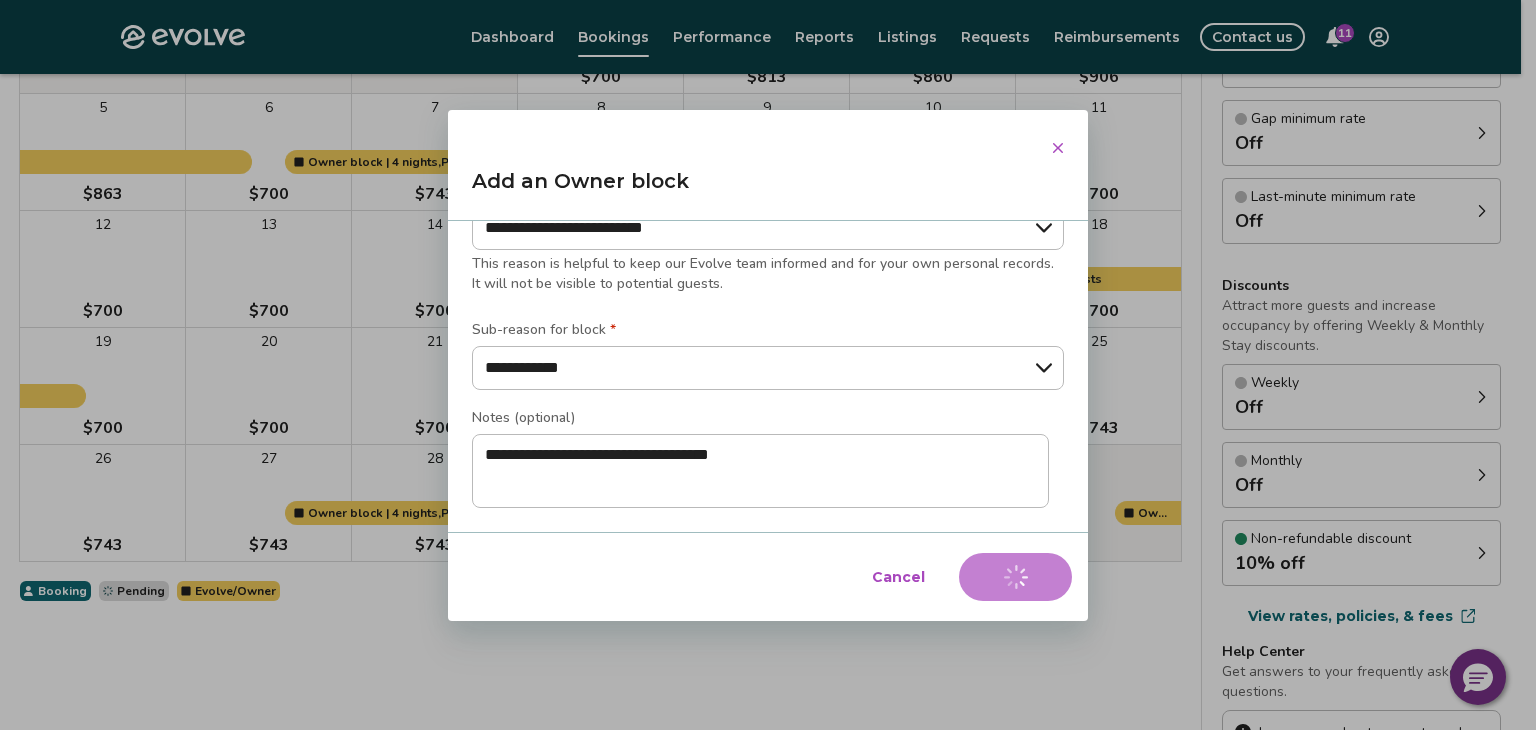 type on "*" 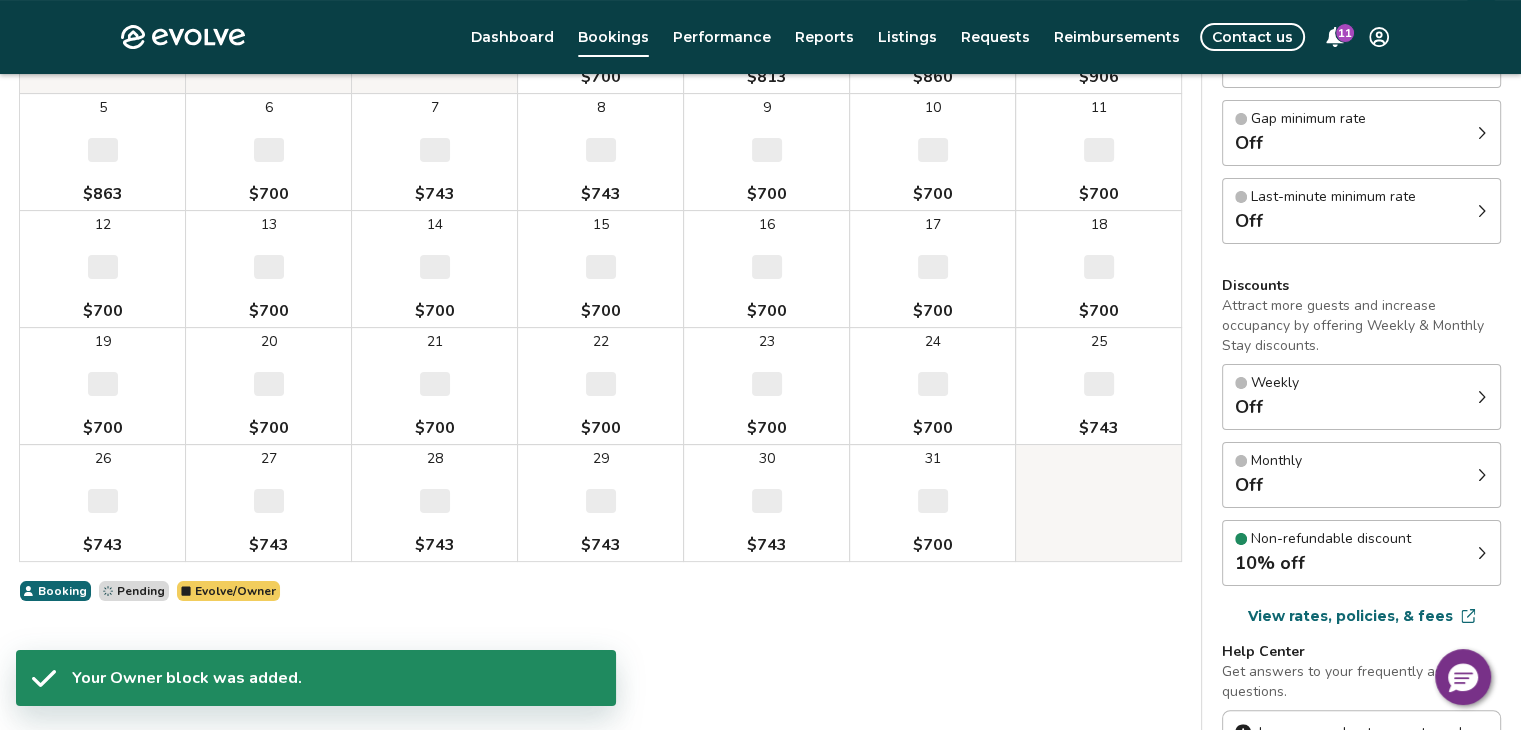 select on "**********" 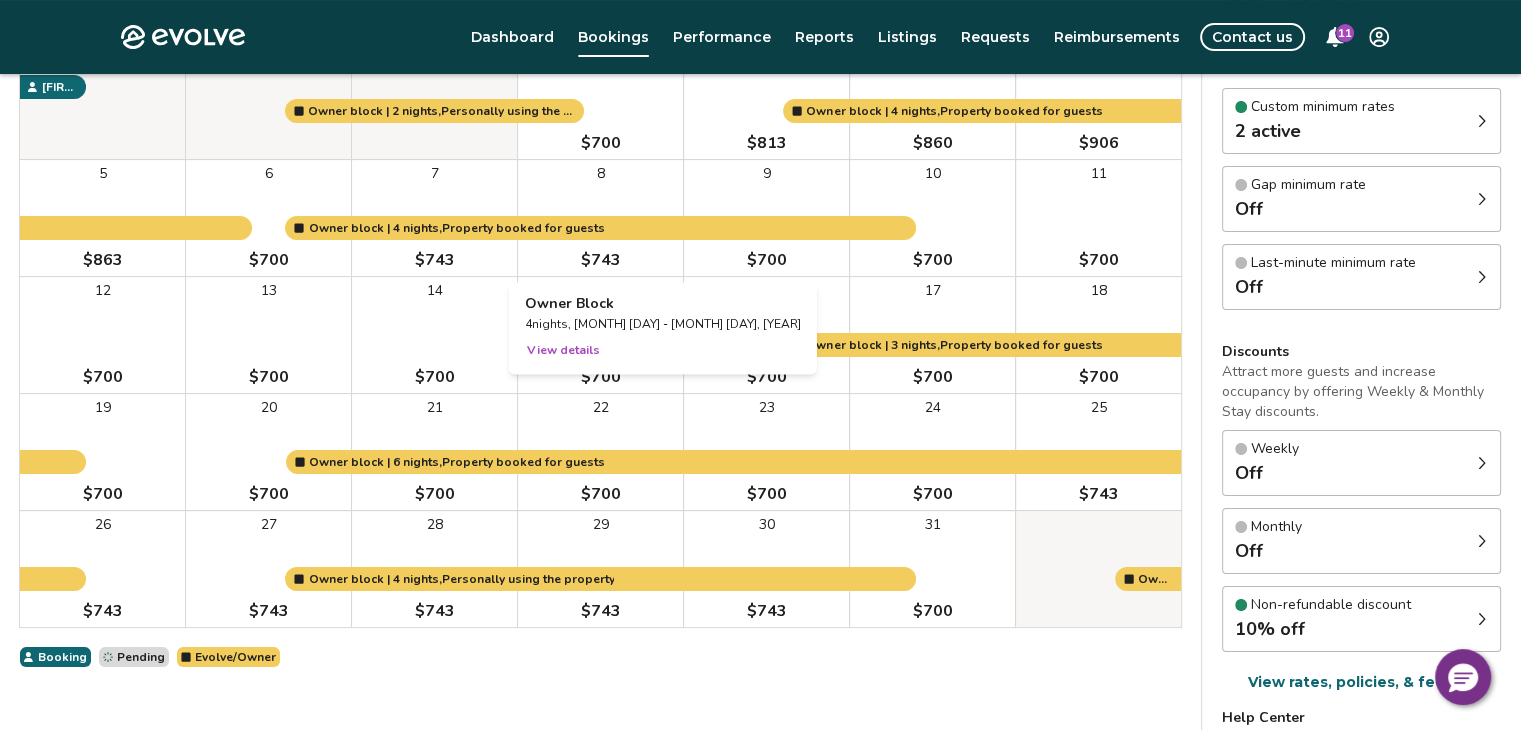 scroll, scrollTop: 275, scrollLeft: 0, axis: vertical 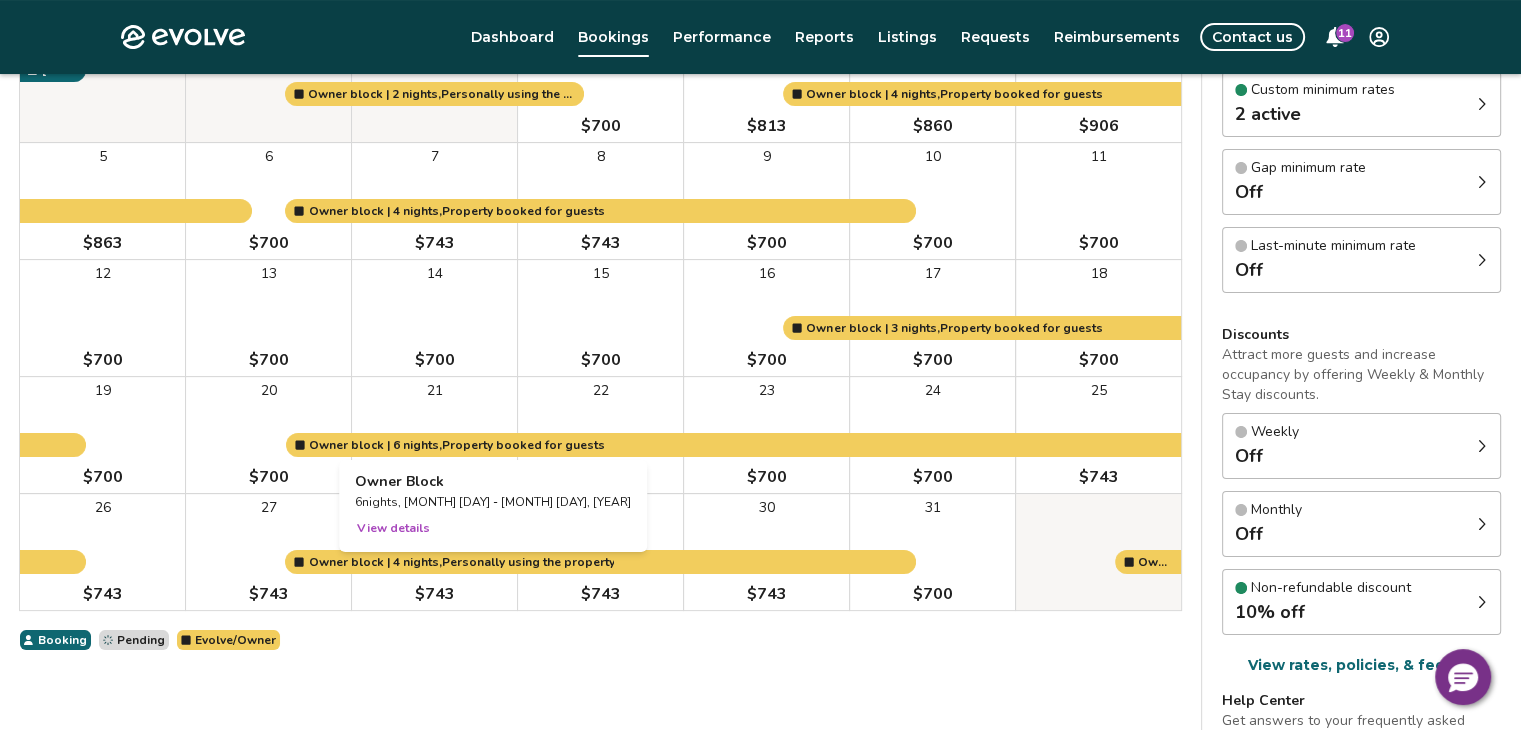 click on "View details" at bounding box center [393, 528] 